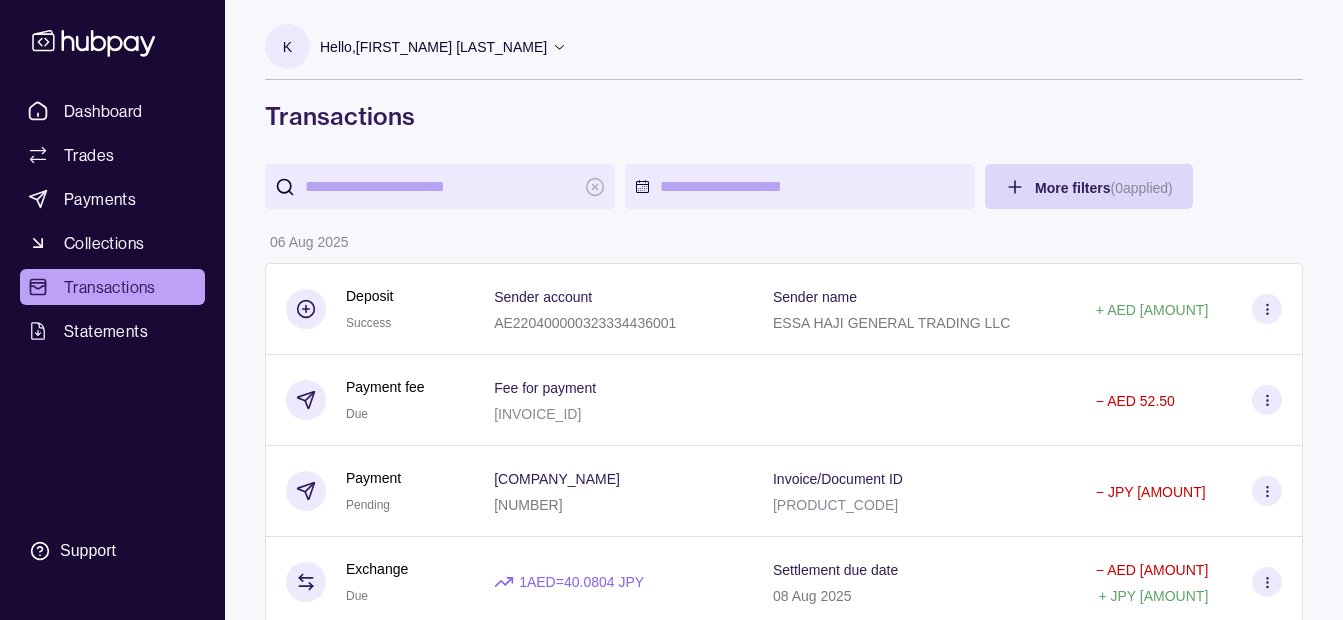 scroll, scrollTop: 0, scrollLeft: 0, axis: both 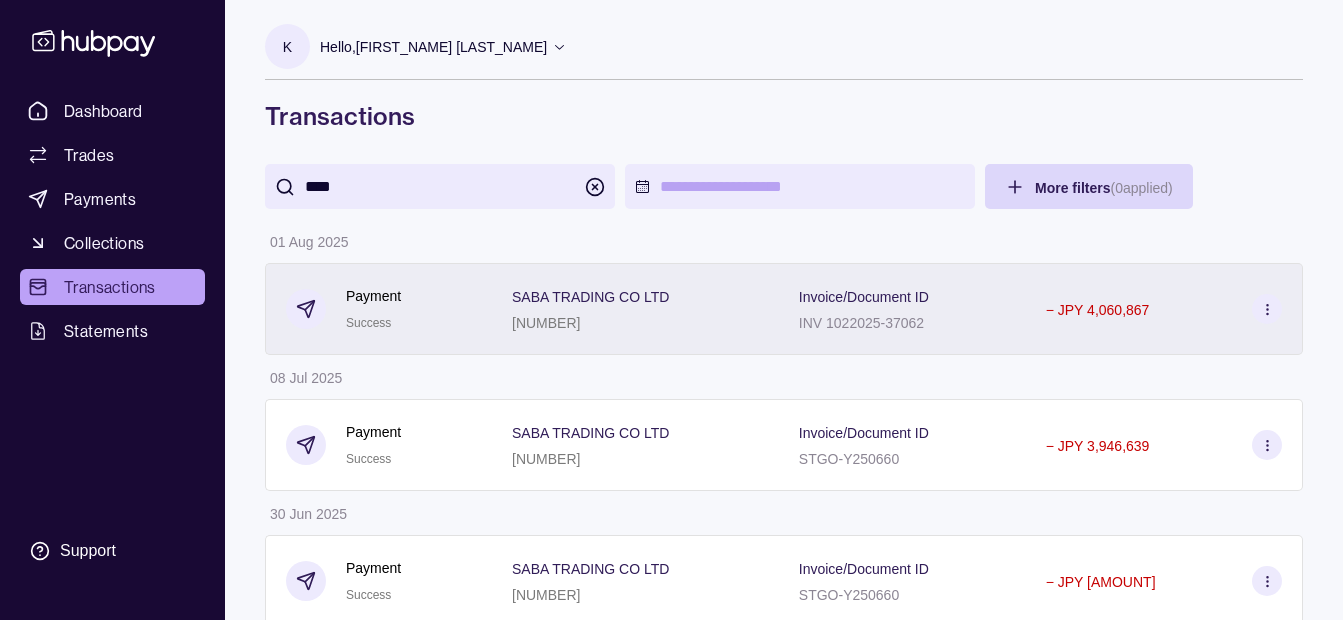 type on "****" 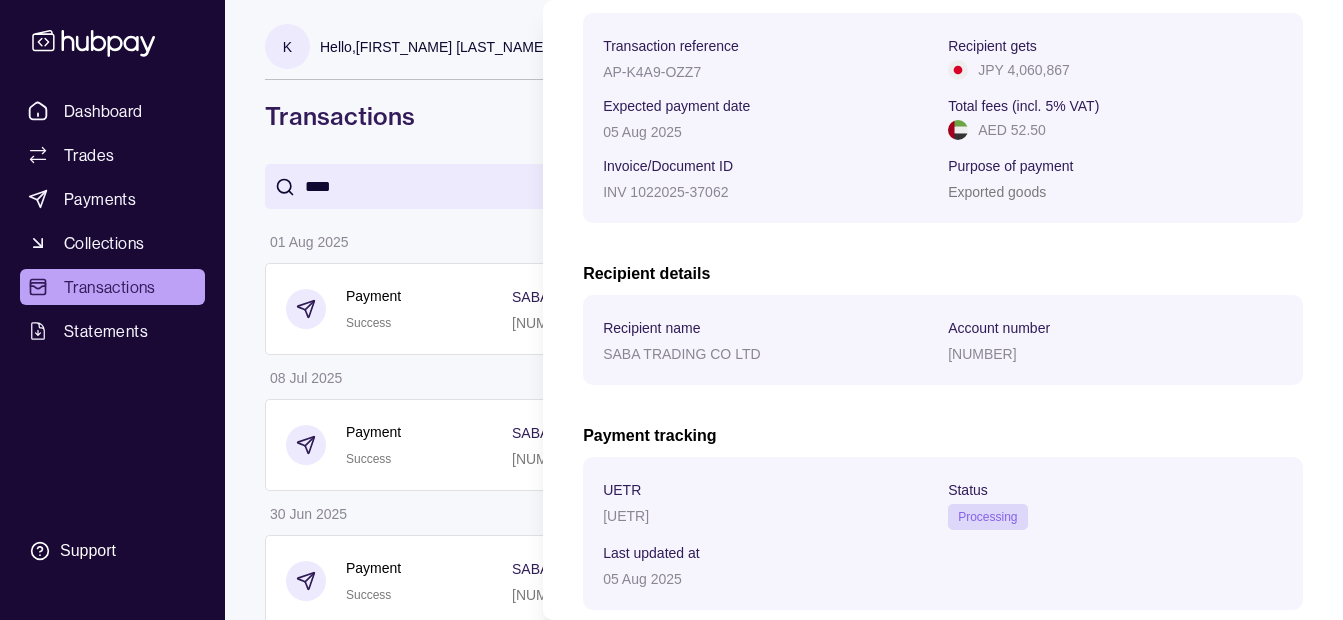 scroll, scrollTop: 425, scrollLeft: 0, axis: vertical 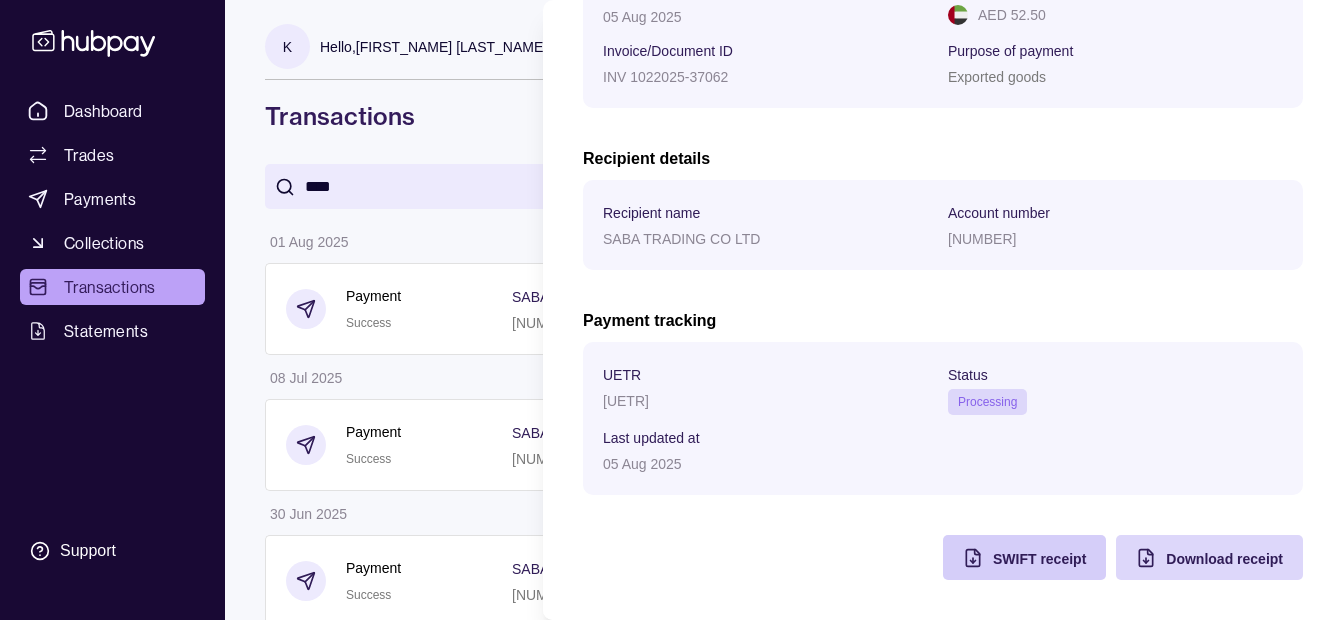 click on "SWIFT receipt" at bounding box center [1039, 559] 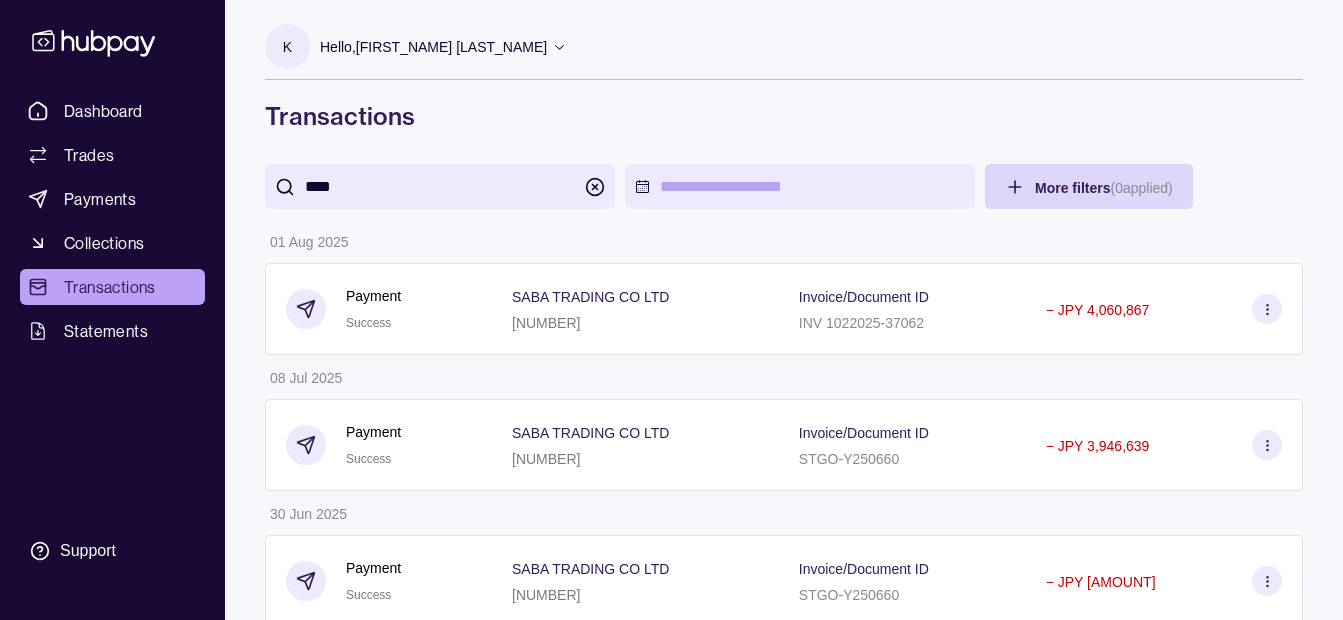 click on "Dashboard Trades Payments Collections Transactions Statements Support K Hello,  [FIRST_NAME] [LAST_NAME]  [COMPANY_NAME] Change account Account Terms and conditions Privacy policy Sign out Transactions **** More filters  ( 0  applied) Details Amount [DATE] Payment Success [COMPANY_NAME] [ACCOUNT_NUMBER] Invoice/Document ID [INVOICE_ID] −   JPY [AMOUNT] [DATE] Payment Success [COMPANY_NAME] [ACCOUNT_NUMBER] Invoice/Document ID [INVOICE_ID] −   JPY [AMOUNT] [DATE] Payment Success [COMPANY_NAME] [ACCOUNT_NUMBER] Invoice/Document ID [INVOICE_ID] −   JPY [AMOUNT] [DATE] Payment Success [COMPANY_NAME] [ACCOUNT_NUMBER] Invoice/Document ID [INVOICE_ID] −   JPY [AMOUNT]" at bounding box center (671, 401) 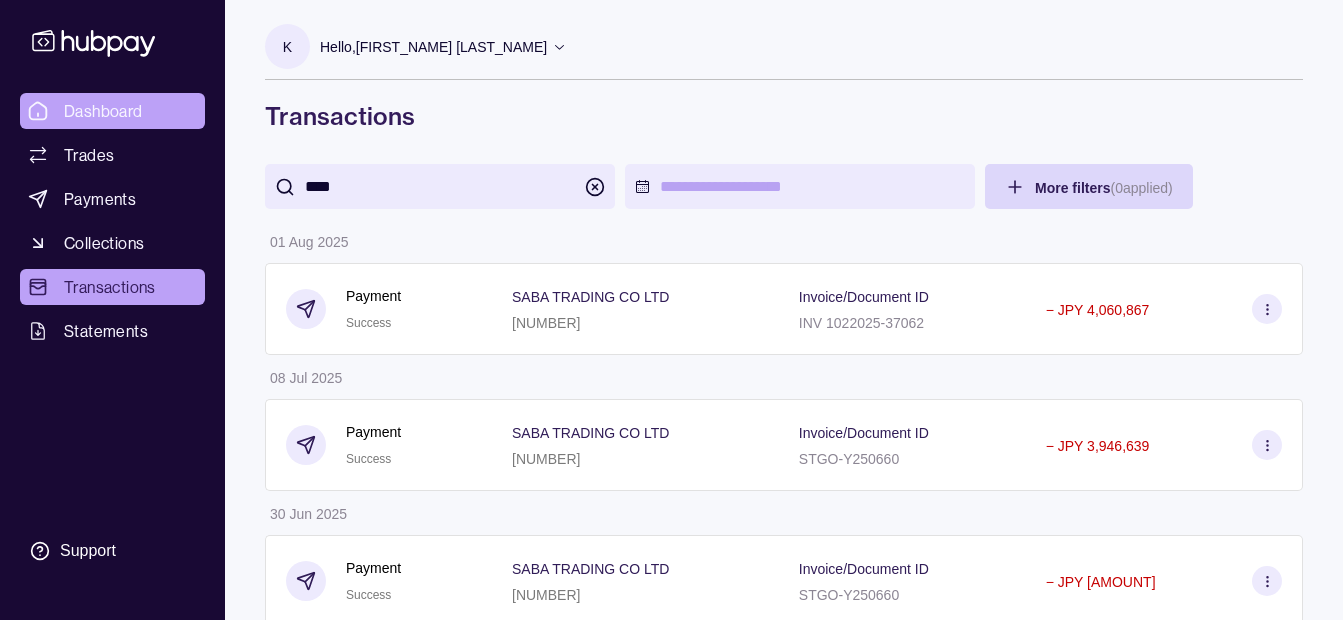 click on "Dashboard" at bounding box center (103, 111) 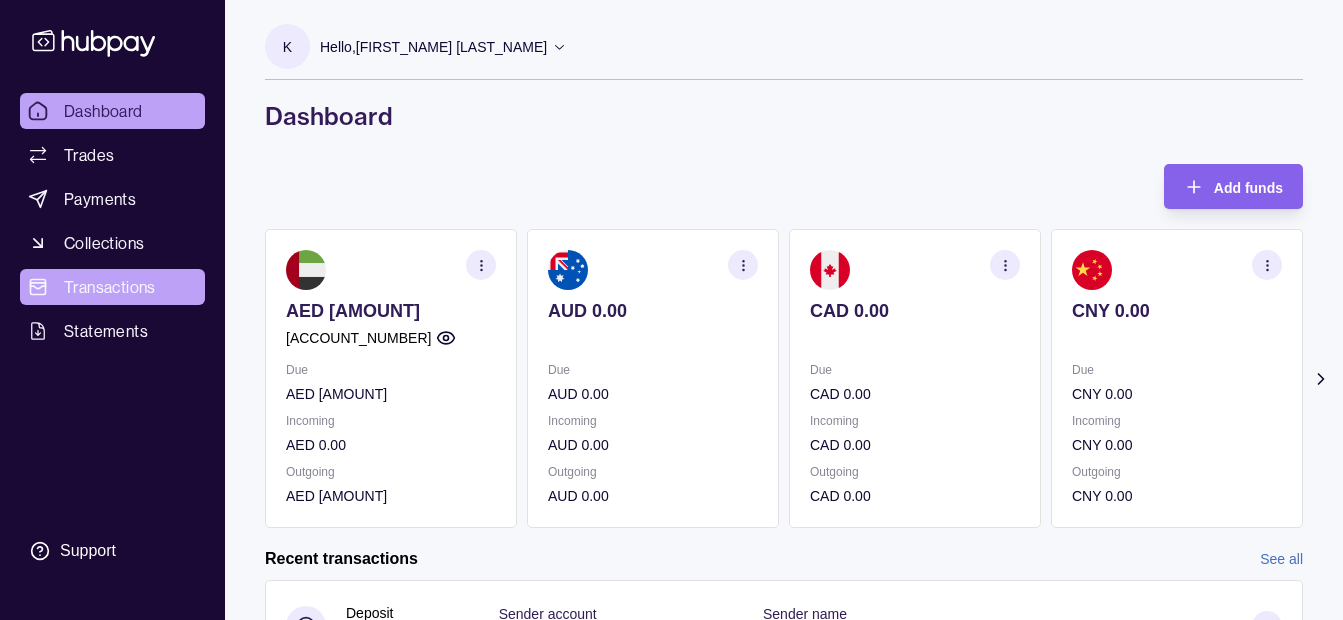 click on "Transactions" at bounding box center [110, 287] 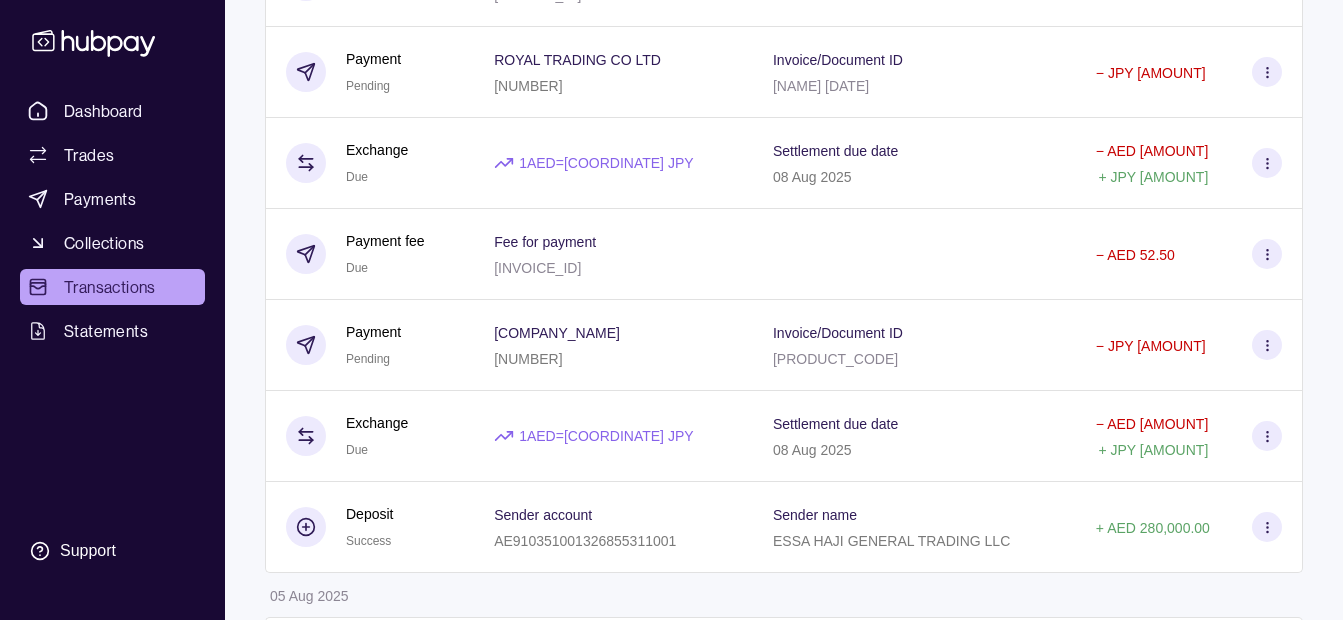 scroll, scrollTop: 1100, scrollLeft: 0, axis: vertical 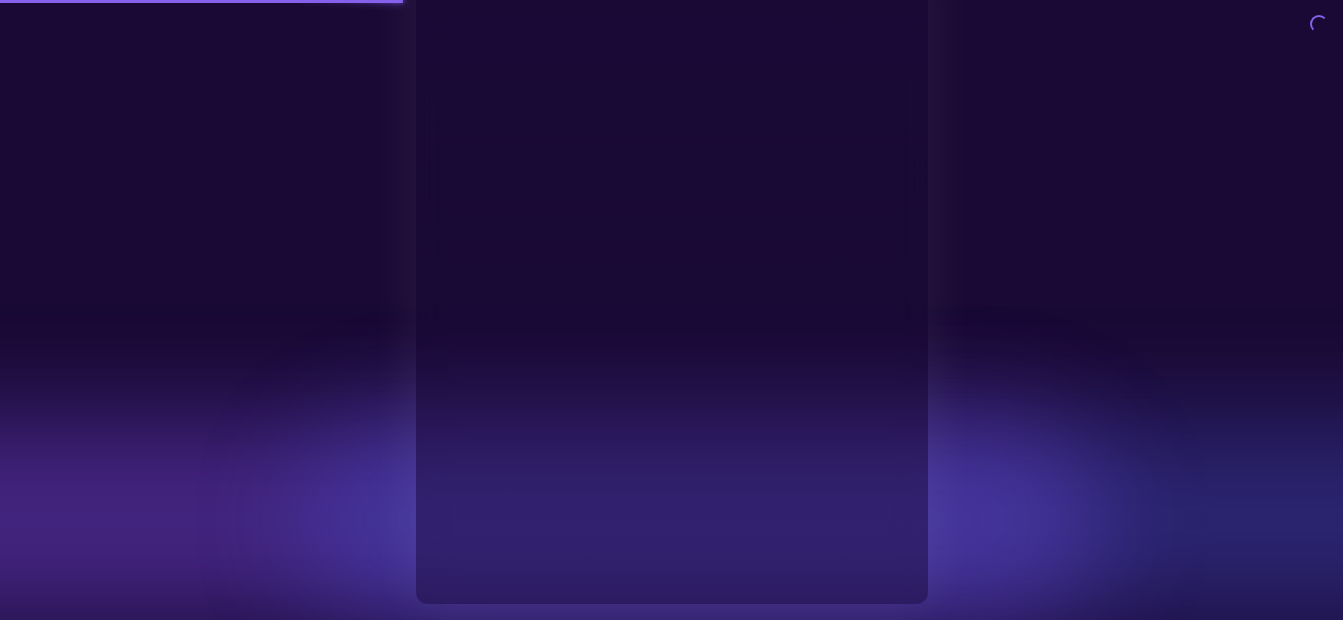 type on "**********" 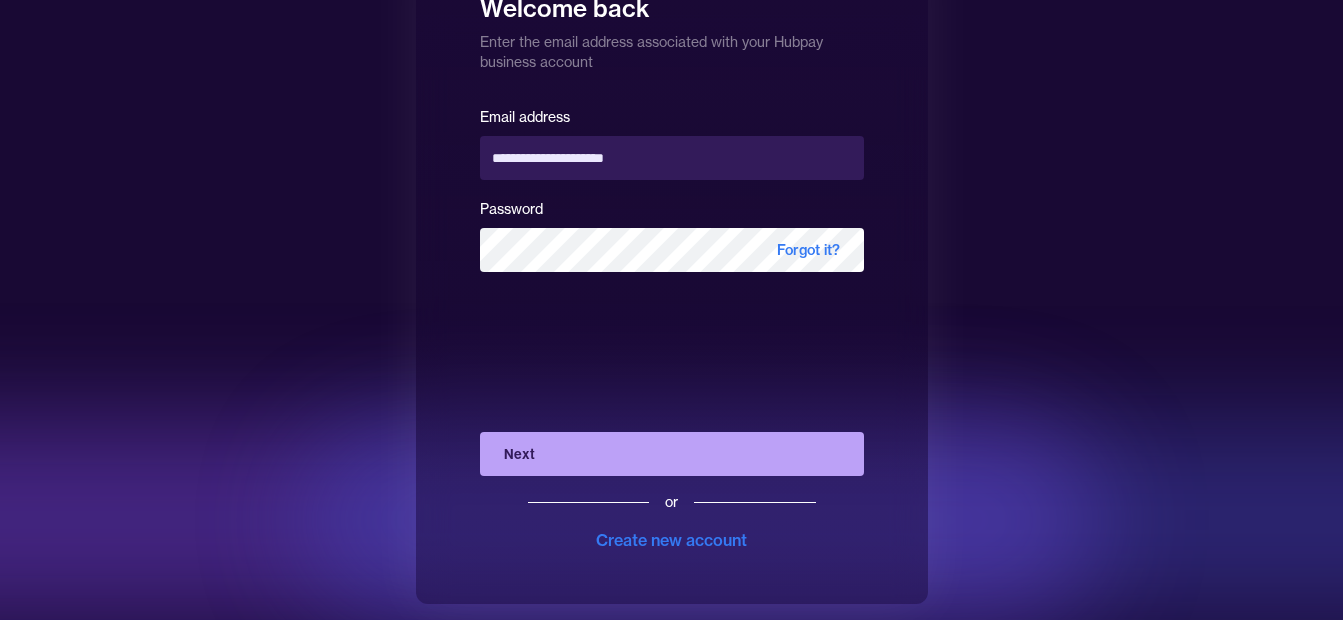 scroll, scrollTop: 0, scrollLeft: 0, axis: both 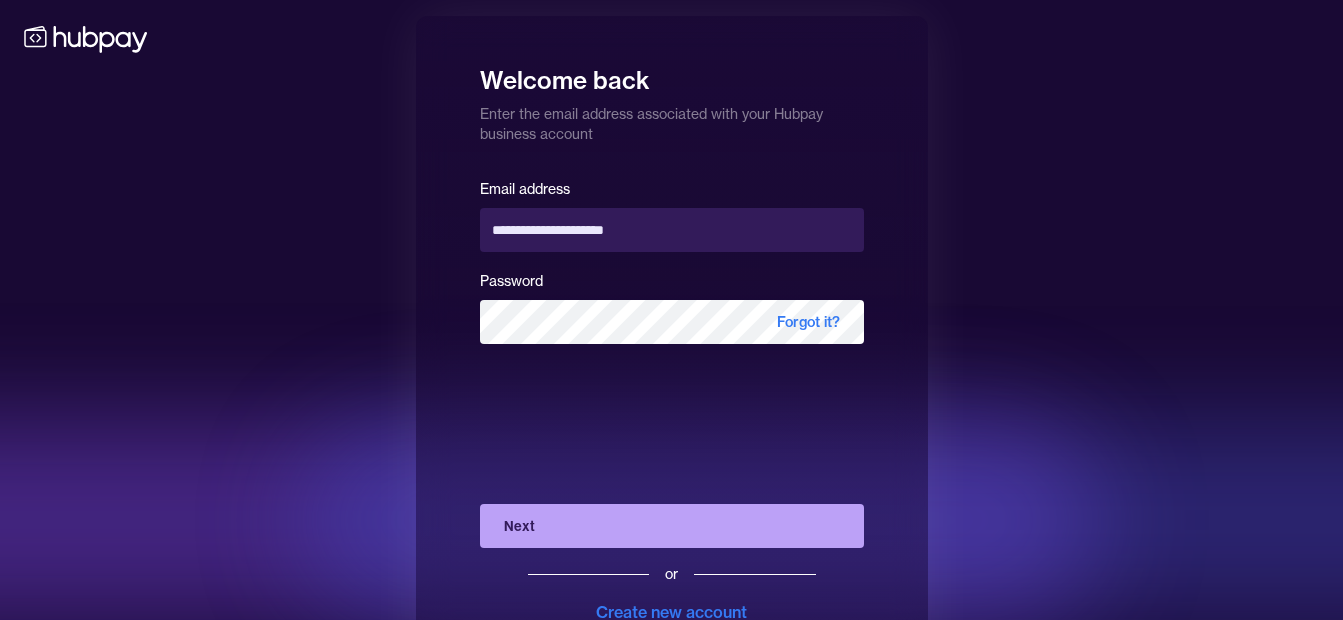 click on "**********" at bounding box center (671, 346) 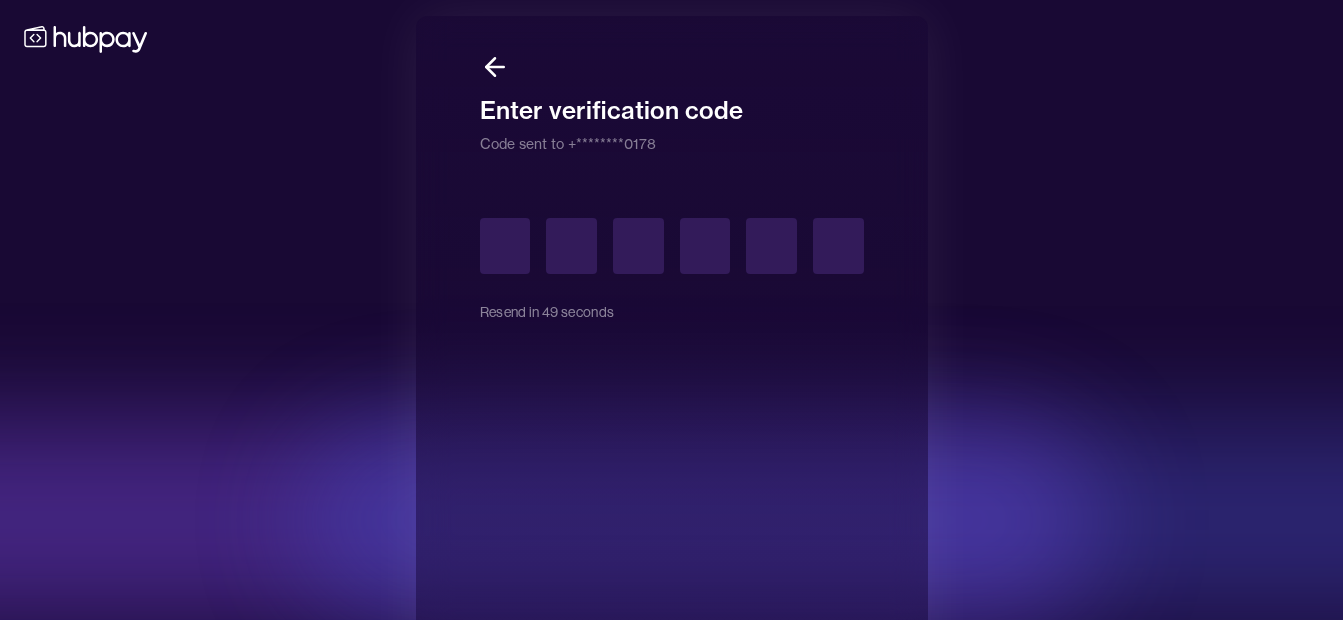 type on "*" 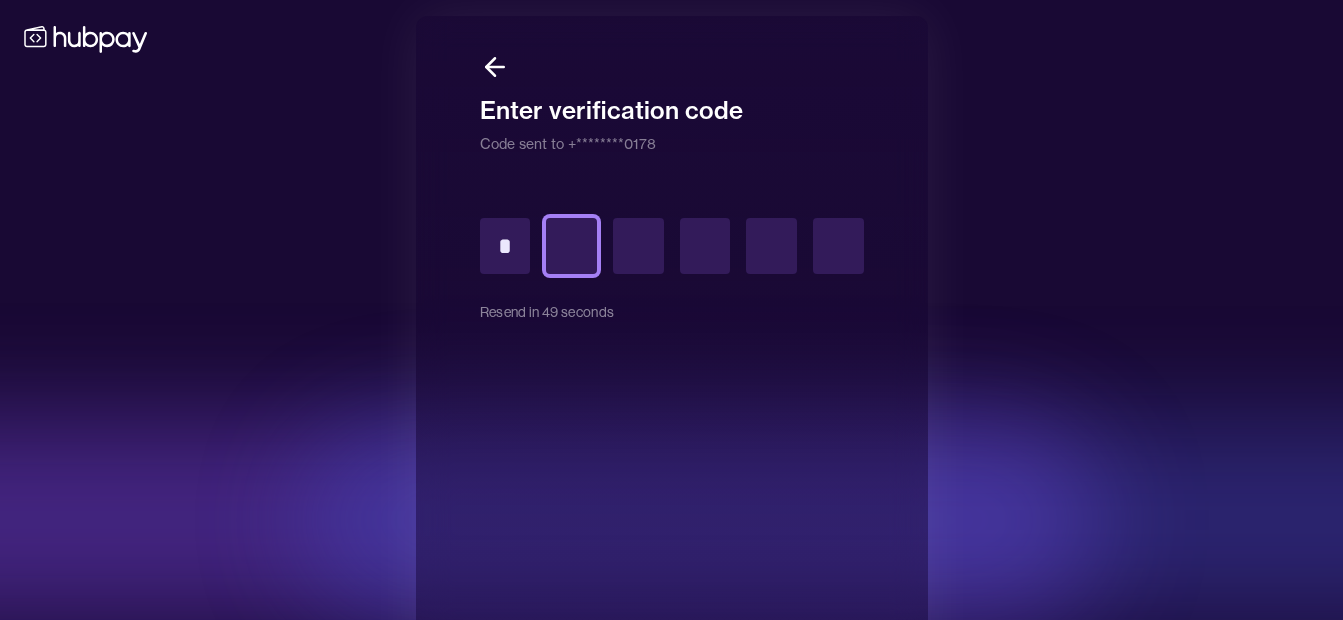 type on "*" 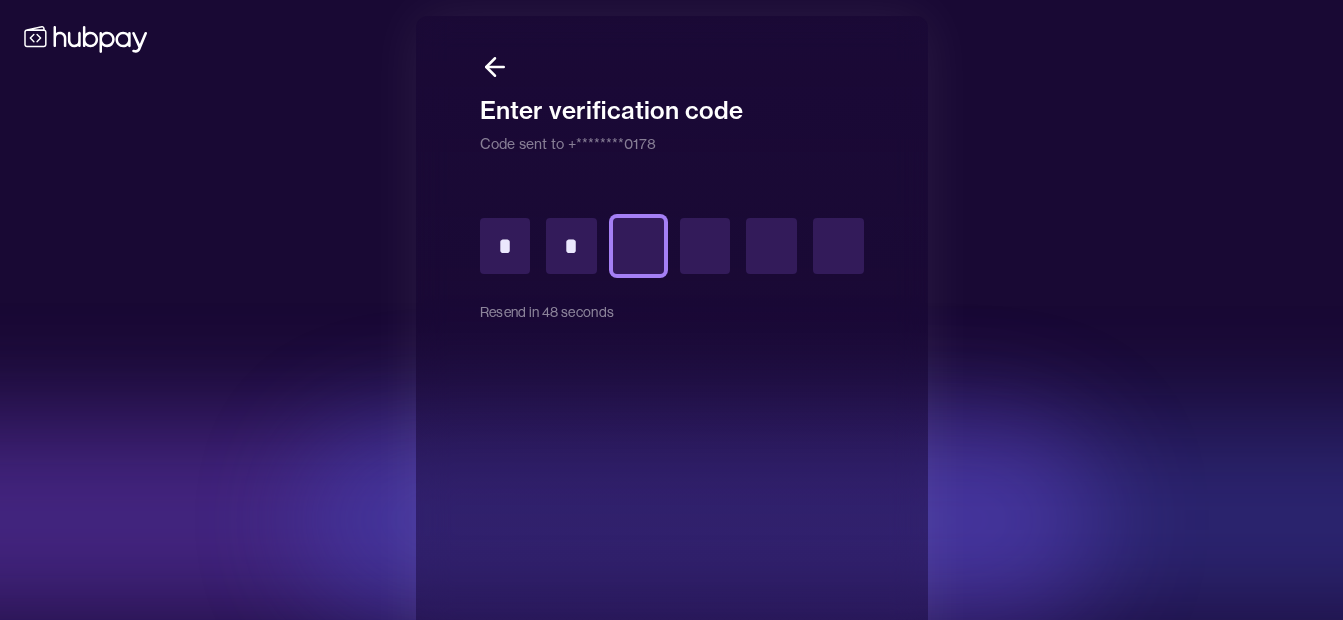 type on "*" 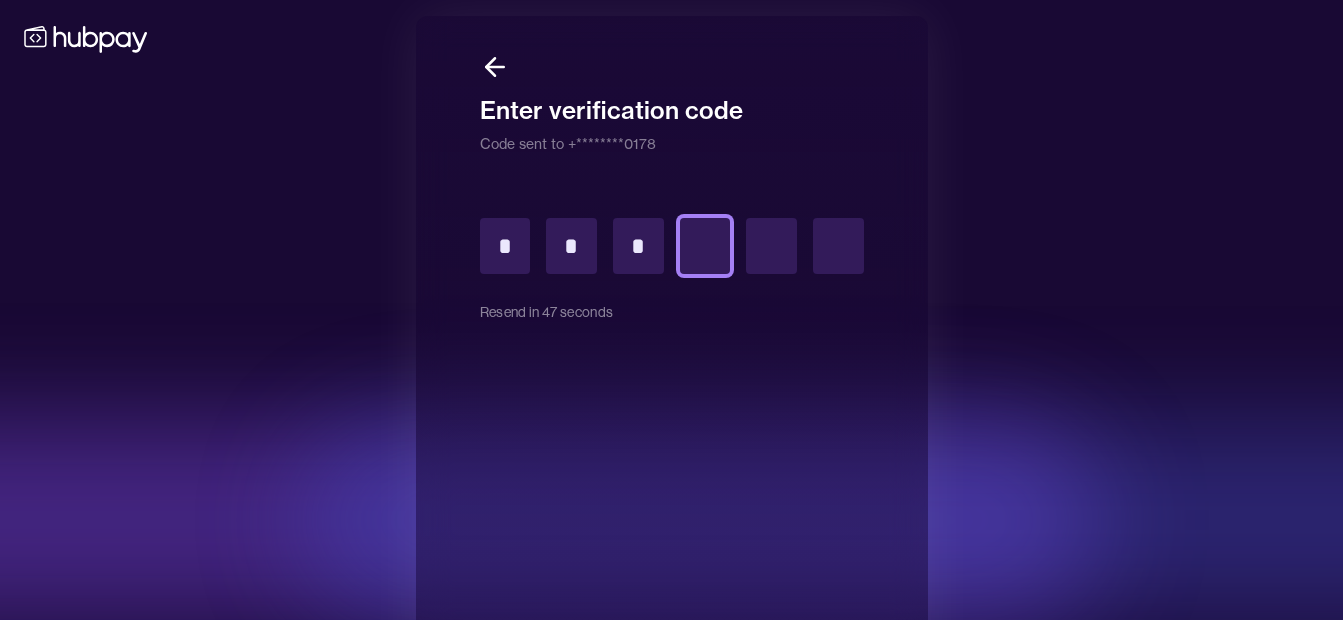 type on "*" 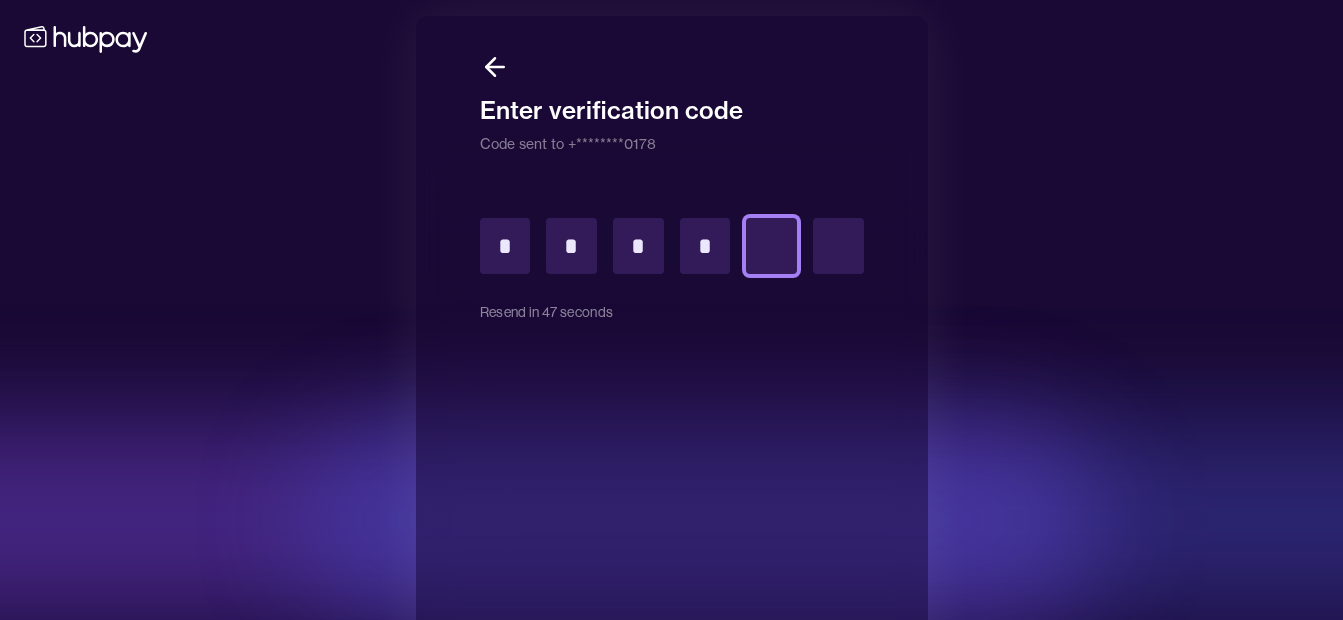 type on "*" 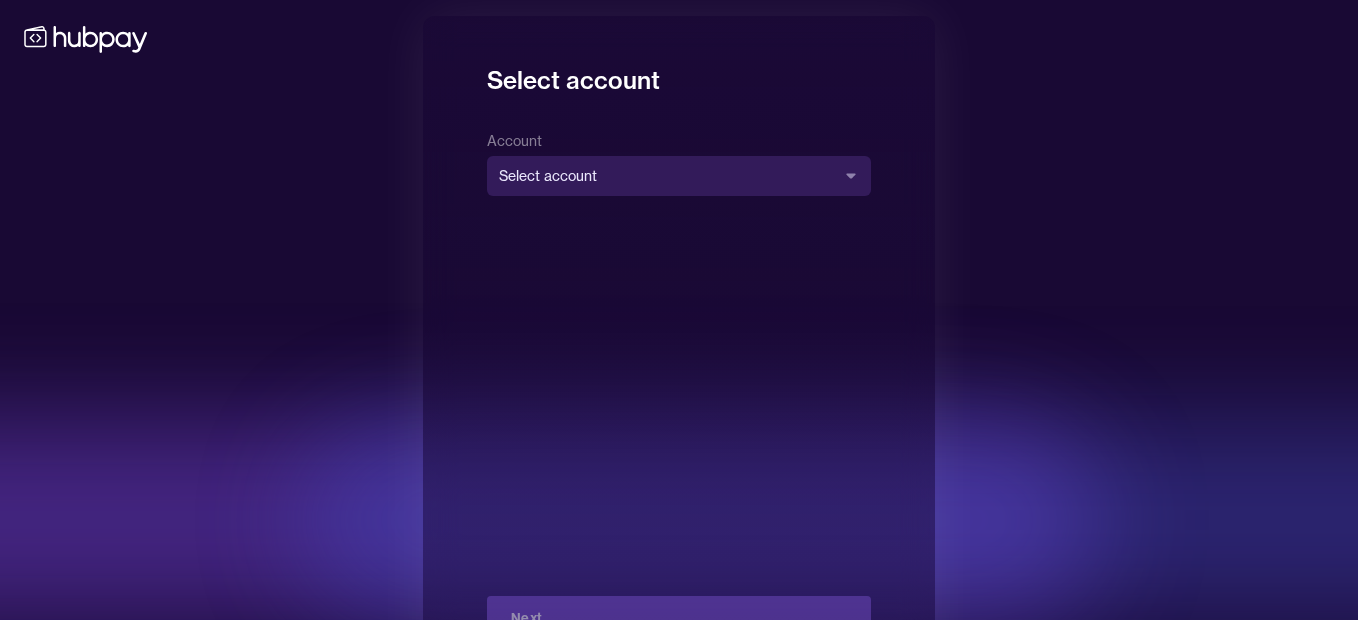 click on "**********" at bounding box center (679, 346) 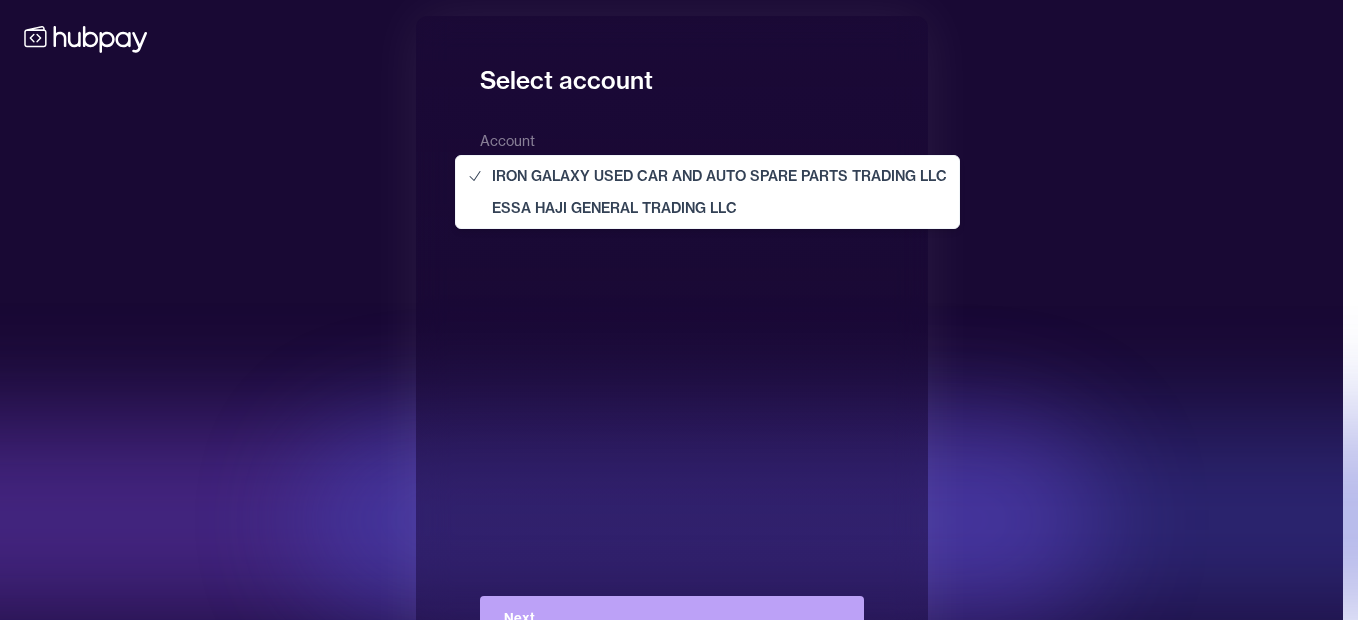 click on "**********" at bounding box center [671, 346] 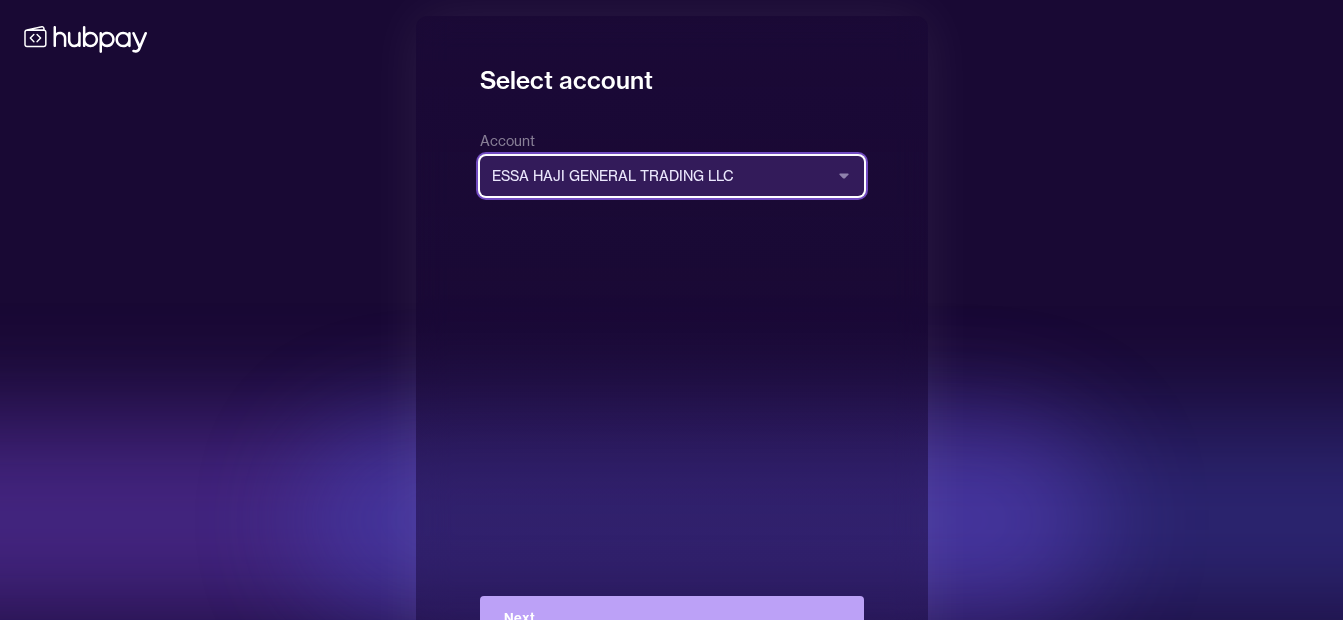 scroll, scrollTop: 72, scrollLeft: 0, axis: vertical 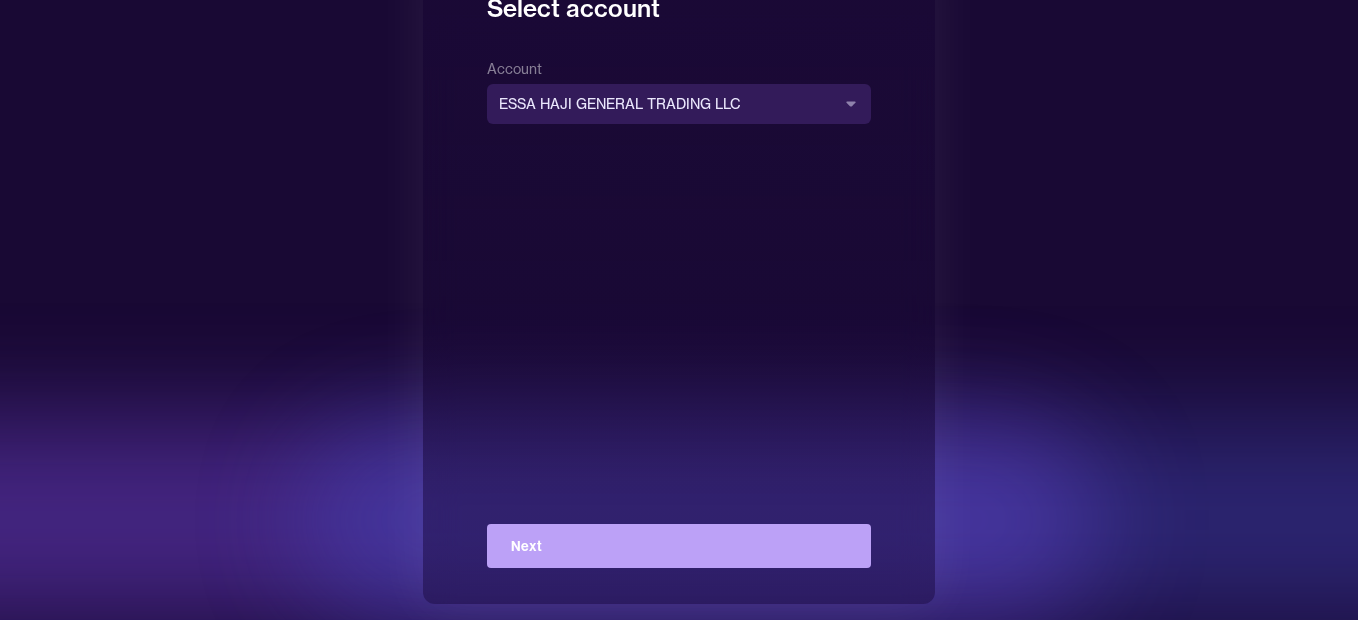 click on "**********" at bounding box center (679, 274) 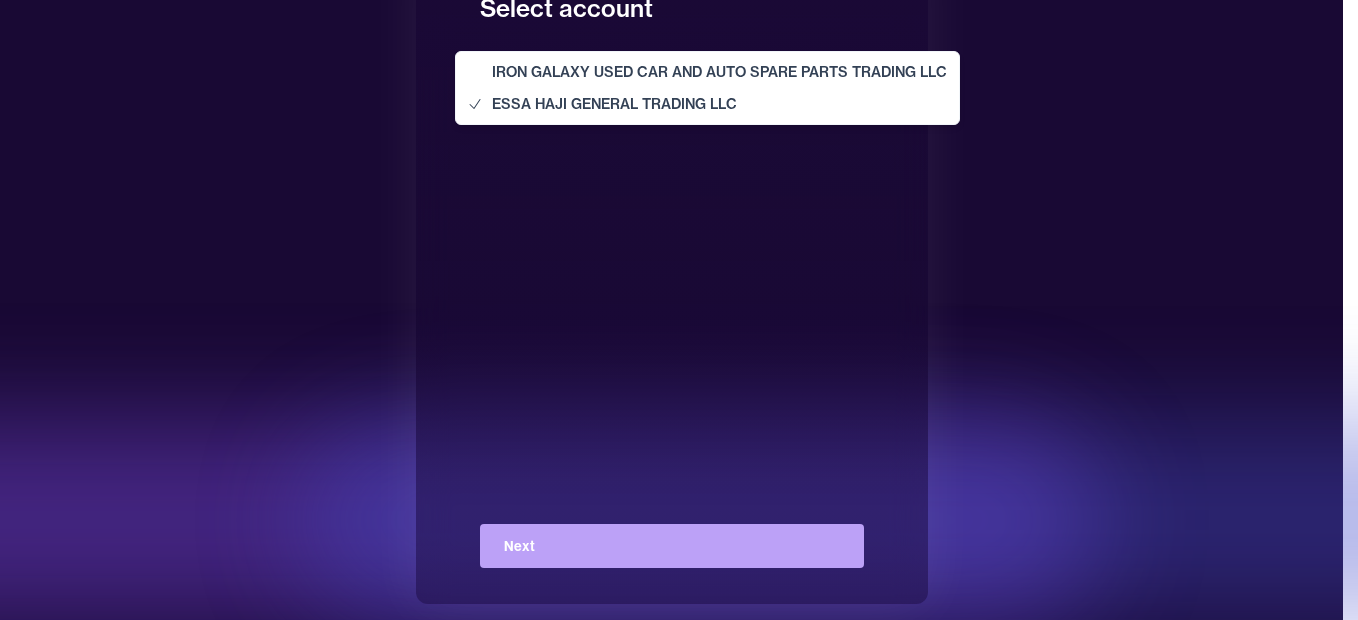 select on "**********" 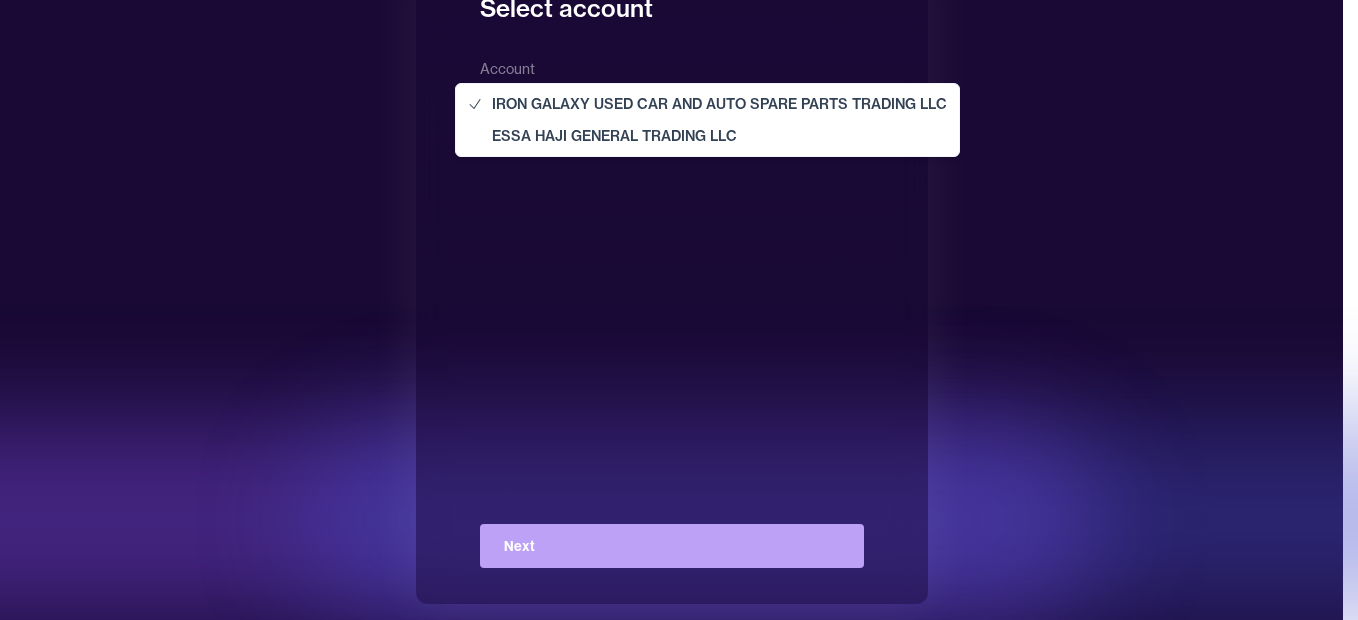 click on "**********" at bounding box center (671, 274) 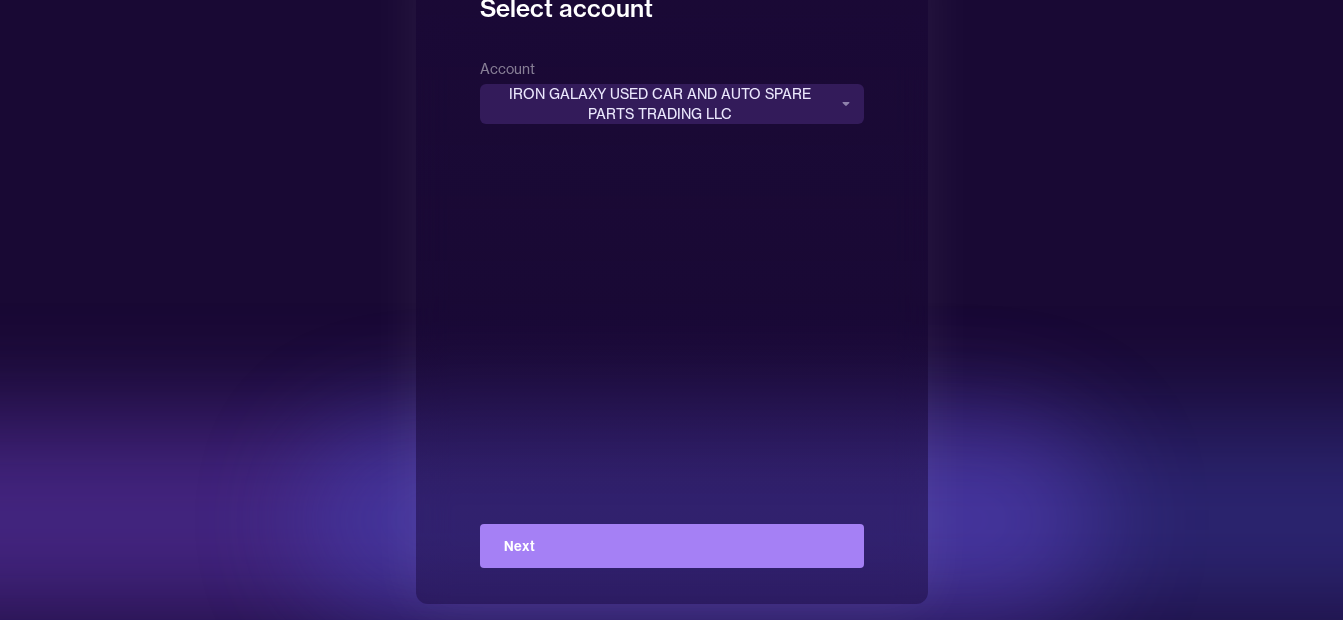 click on "Next" at bounding box center [672, 546] 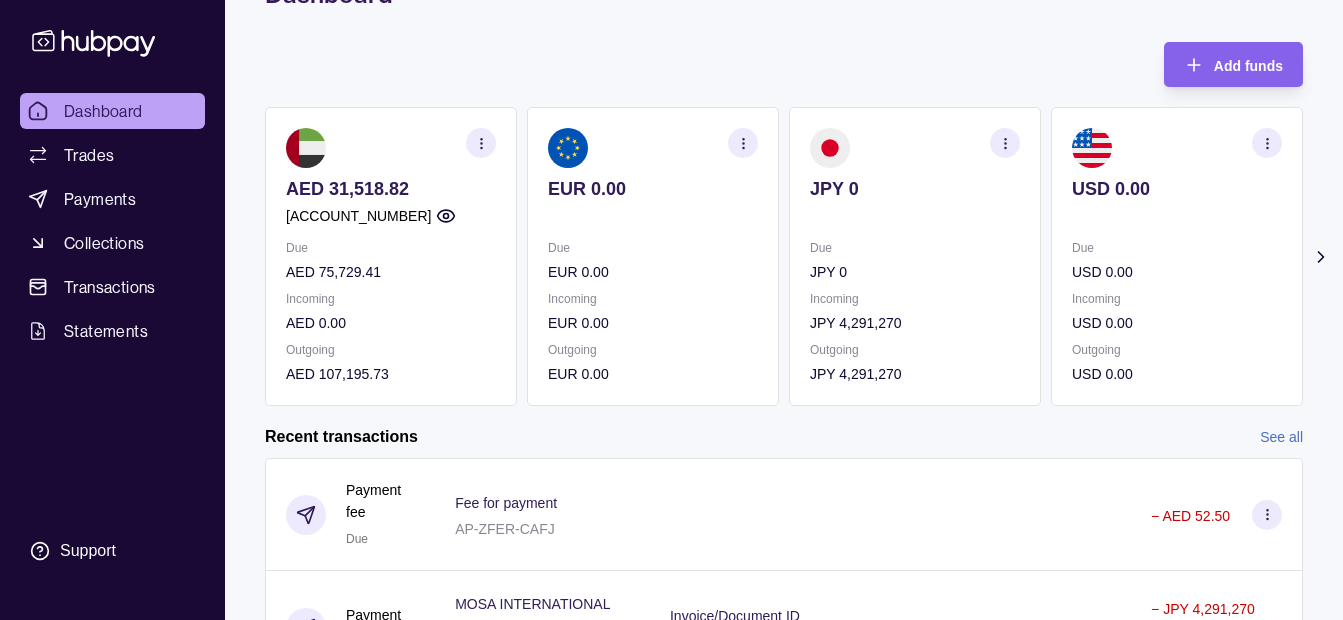 scroll, scrollTop: 200, scrollLeft: 0, axis: vertical 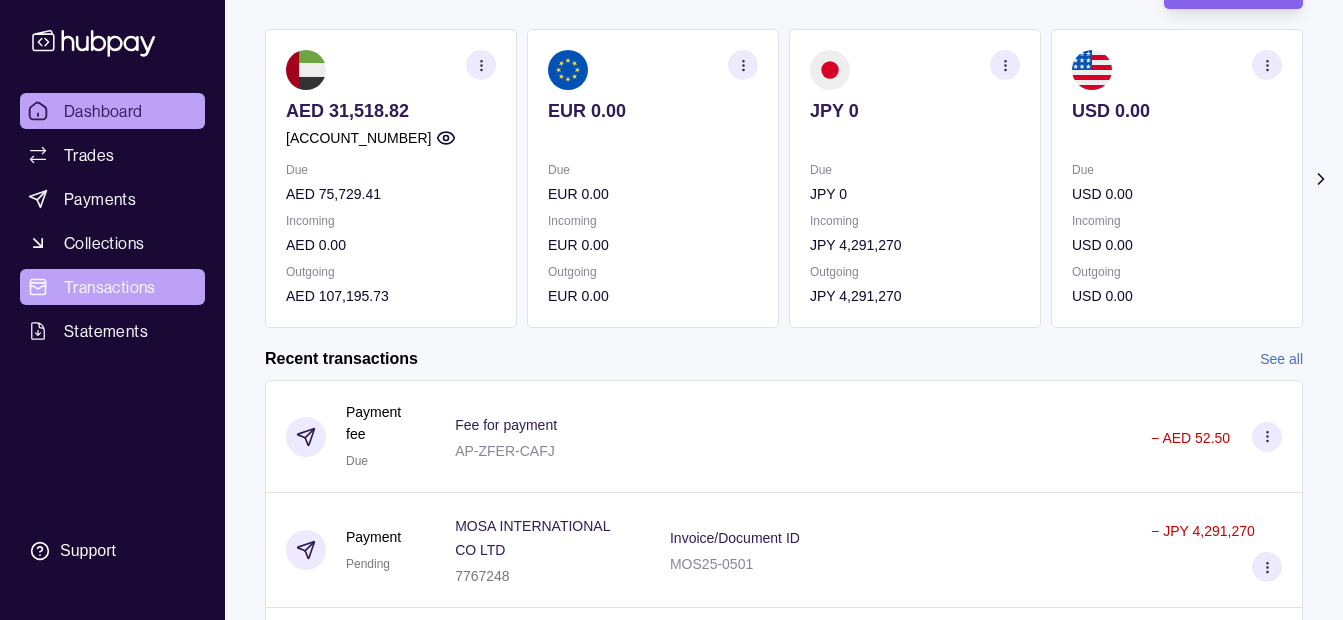 click on "Transactions" at bounding box center (110, 287) 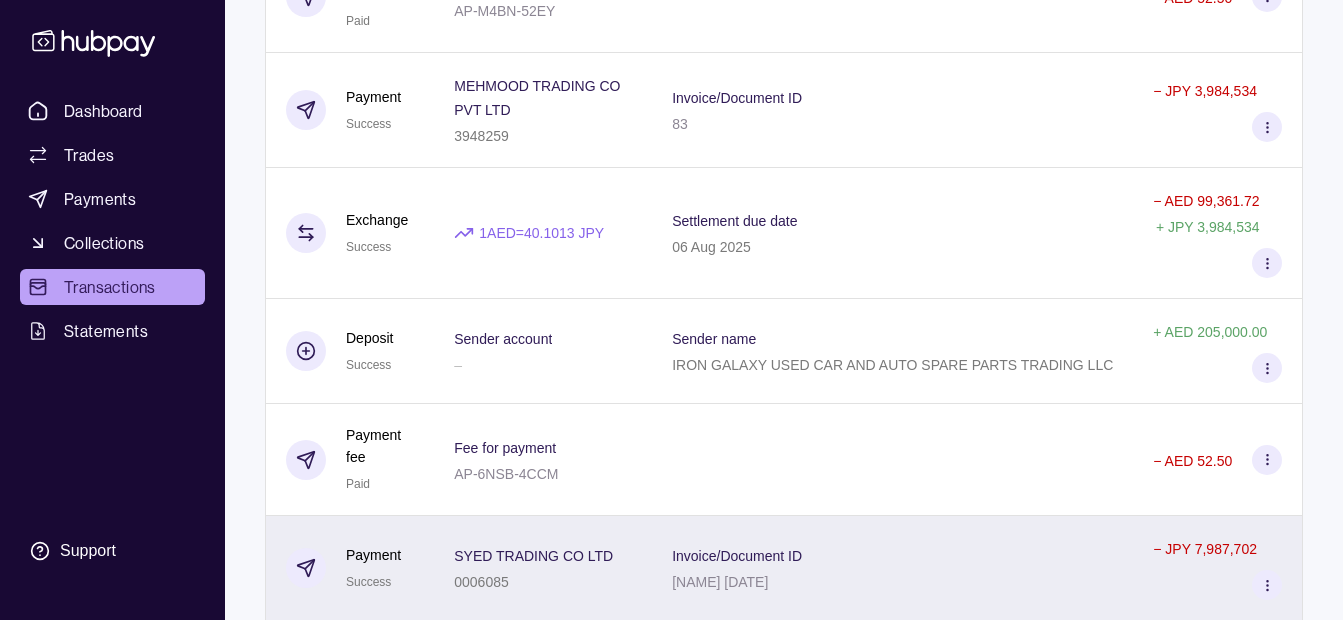 scroll, scrollTop: 1300, scrollLeft: 0, axis: vertical 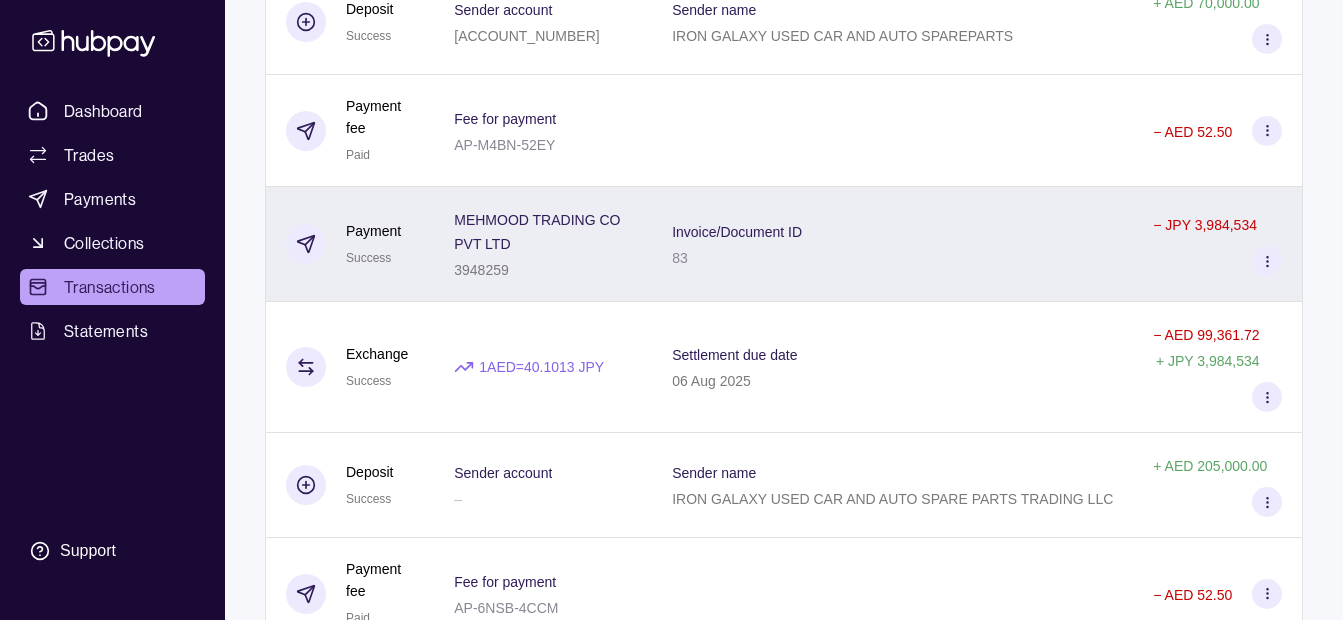 click on "Invoice/Document ID [INVOICE_ID]" at bounding box center [892, 244] 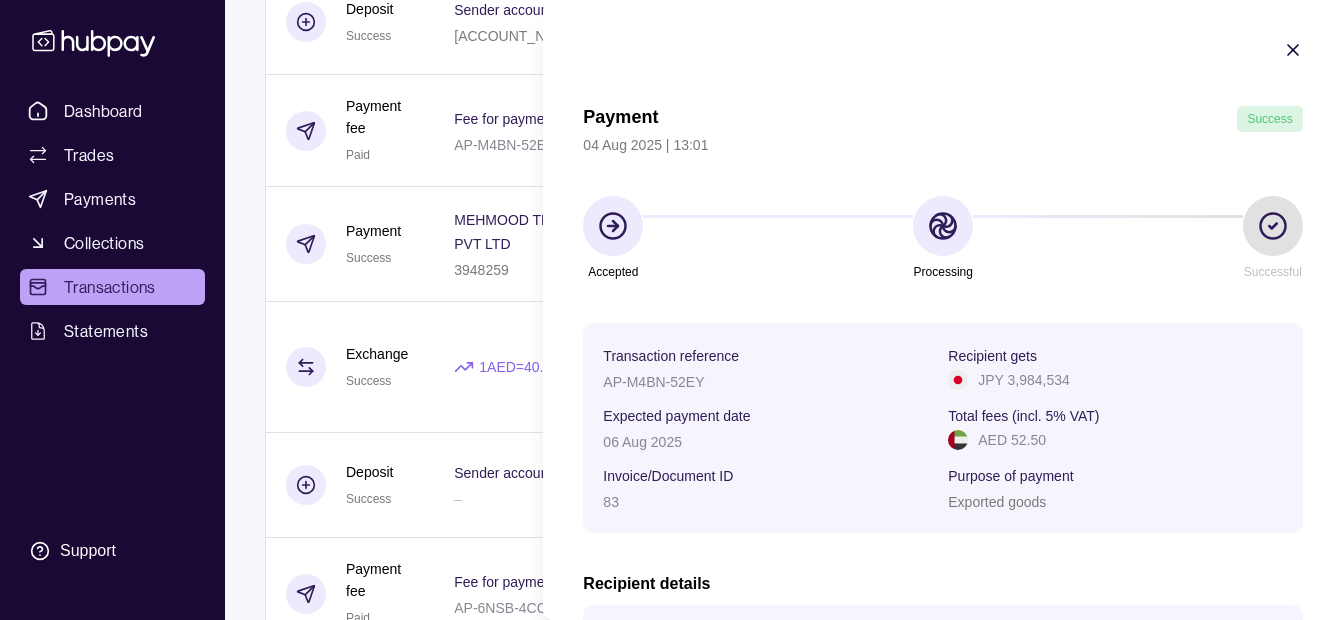 click on "Payment Success [DATE] | [TIME] Accepted Processing Successful Transaction reference [TRANSACTION_REF] Recipient gets JPY [AMOUNT] Expected payment date [DATE] Total fees (incl. 5% VAT) AED [AMOUNT] Invoice/Document ID [INVOICE_ID] Purpose of payment Exported goods Recipient details Recipient name [RECIPIENT_NAME] Account number [ACCOUNT_NUMBER] Payment tracking UETR [UETR] Status Processing Last updated at [DATE] SWIFT receipt Download receipt" at bounding box center [943, 522] 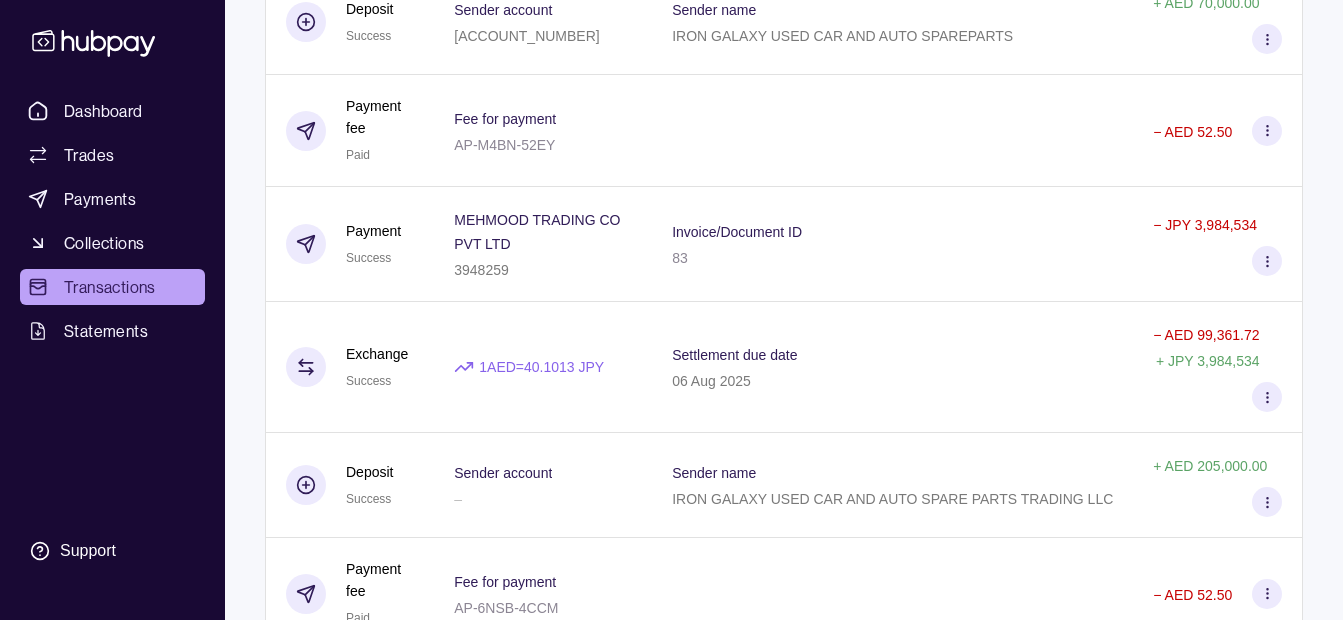 click on "Dashboard Trades Payments Collections Transactions Statements Support K Hello,  [FIRST_NAME] [LAST_NAME]   [COMPANY_NAME] Change account Account Terms and conditions Privacy policy Sign out Transactions More filters  ( 0  applied) Details Amount [DATE] Payment fee Due Fee for payment [INVOICE_ID] −   AED [AMOUNT] Payment Pending [COMPANY_NAME] [ACCOUNT_NUMBER] Invoice/Document ID [INVOICE_ID] −   JPY [AMOUNT] Exchange Due 1  AED  =  [EXCHANGE_RATE]   JPY Settlement due date [DATE] −   AED [AMOUNT] +   JPY [AMOUNT] Deposit Success Sender account [ACCOUNT_NUMBER] Sender name [COMPANY_NAME] +   AED [AMOUNT] [DATE] Deposit Success Sender account – Sender name  [COMPANY_NAME] +   AED [AMOUNT] [DATE] Payment fee Paid Fee for payment [INVOICE_ID] −   AED [AMOUNT] Payment Success [COMPANY_NAME] [ACCOUNT_NUMBER] Invoice/Document ID [INVOICE_ID] −   JPY [AMOUNT] Exchange Success 1  AED" at bounding box center [671, 65] 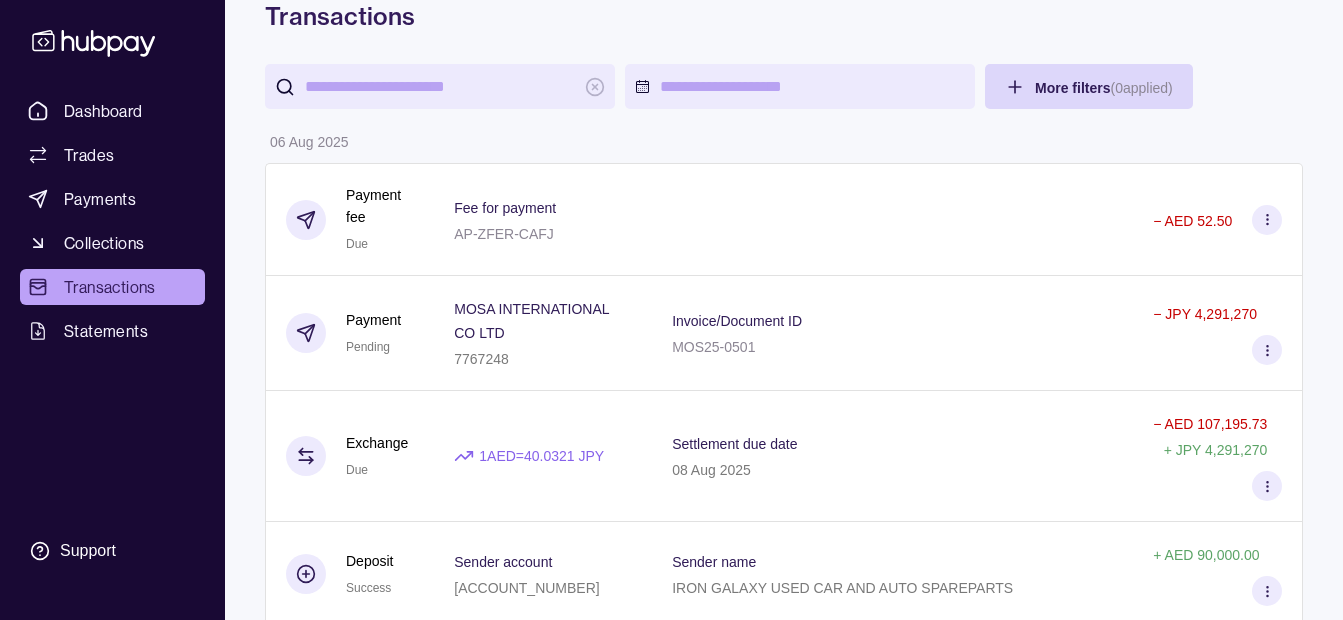 scroll, scrollTop: 0, scrollLeft: 0, axis: both 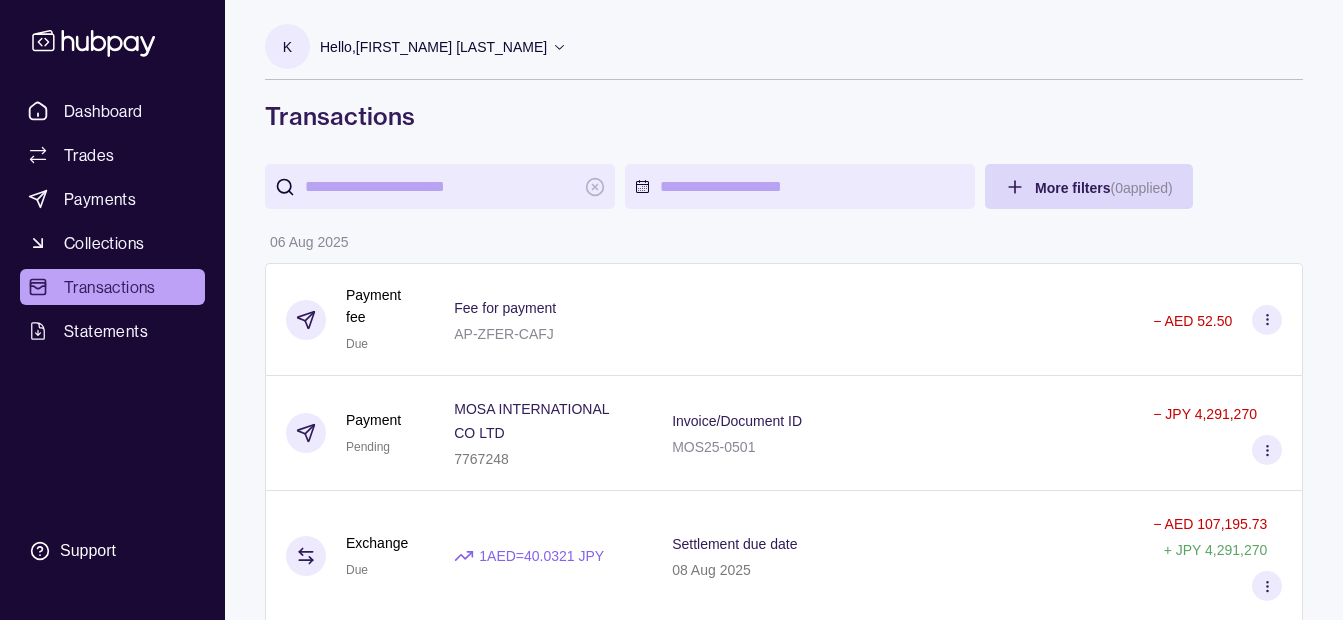 click on "Hello,  [FIRST_NAME] [LAST_NAME]" at bounding box center [443, 47] 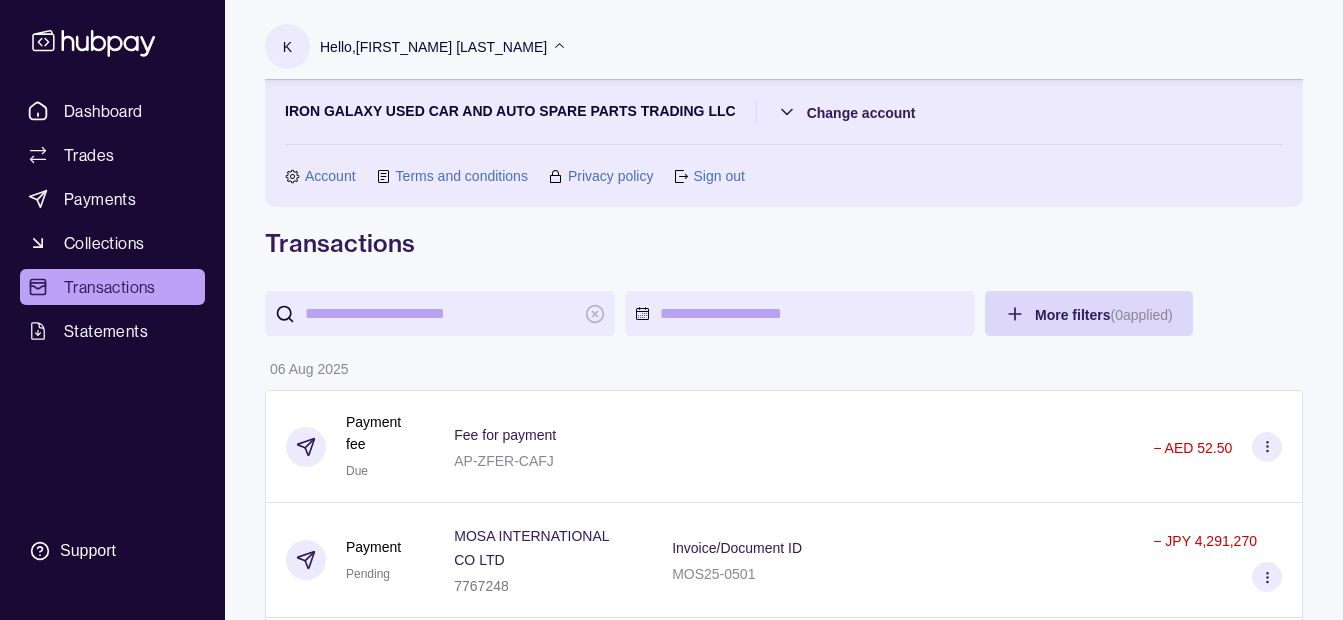 click on "IRON GALAXY USED CAR AND AUTO SPARE PARTS TRADING LLC Change account Account Terms and conditions Privacy policy Sign out" at bounding box center [784, 143] 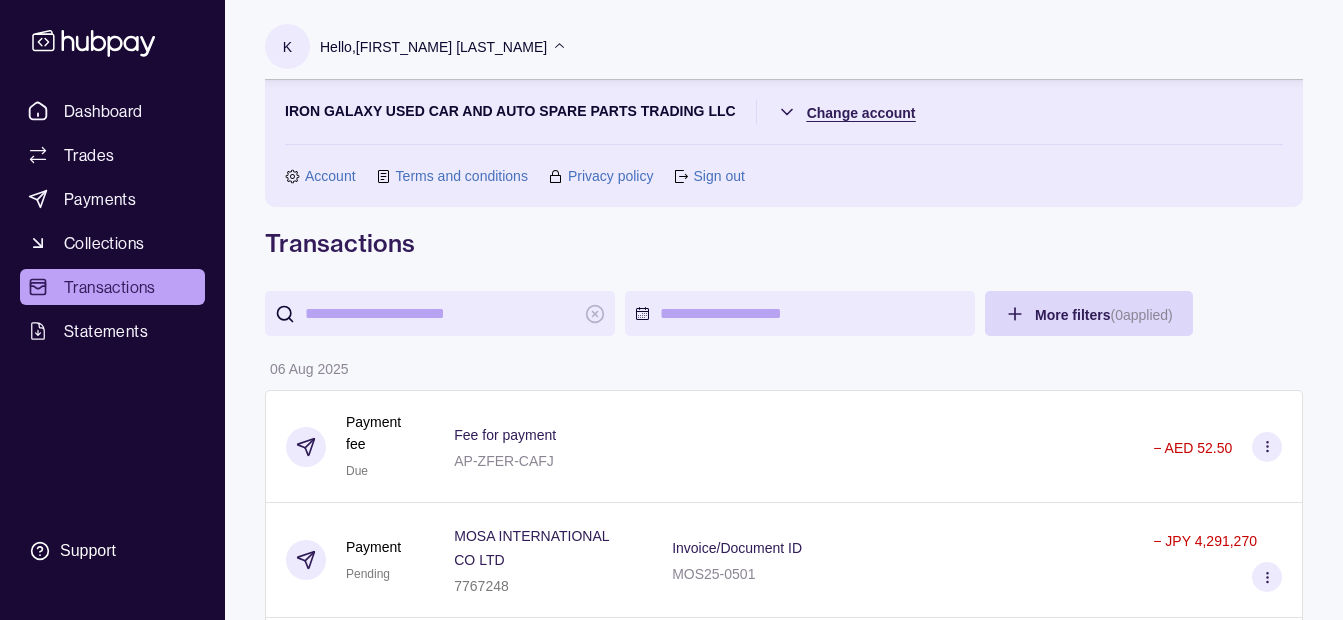 click on "Dashboard Trades Payments Collections Transactions Statements Support K Hello,  [FIRST_NAME] [LAST_NAME]   [COMPANY_NAME] Change account Account Terms and conditions Privacy policy Sign out Transactions More filters  ( 0  applied) Details Amount [DATE] Payment fee Due Fee for payment [INVOICE_ID] −   AED [AMOUNT] Payment Pending [COMPANY_NAME] [ACCOUNT_NUMBER] Invoice/Document ID [INVOICE_ID] −   JPY [AMOUNT] Exchange Due 1  AED  =  [EXCHANGE_RATE]   JPY Settlement due date [DATE] −   AED [AMOUNT] +   JPY [AMOUNT] Deposit Success Sender account [ACCOUNT_NUMBER] Sender name [COMPANY_NAME] +   AED [AMOUNT] [DATE] Deposit Success Sender account – Sender name  [COMPANY_NAME] +   AED [AMOUNT] [DATE] Payment fee Paid Fee for payment [INVOICE_ID] −   AED [AMOUNT] Payment Success [COMPANY_NAME] [ACCOUNT_NUMBER] Invoice/Document ID [INVOICE_ID] −   JPY [AMOUNT] Exchange Success 1  AED" at bounding box center (671, 2680) 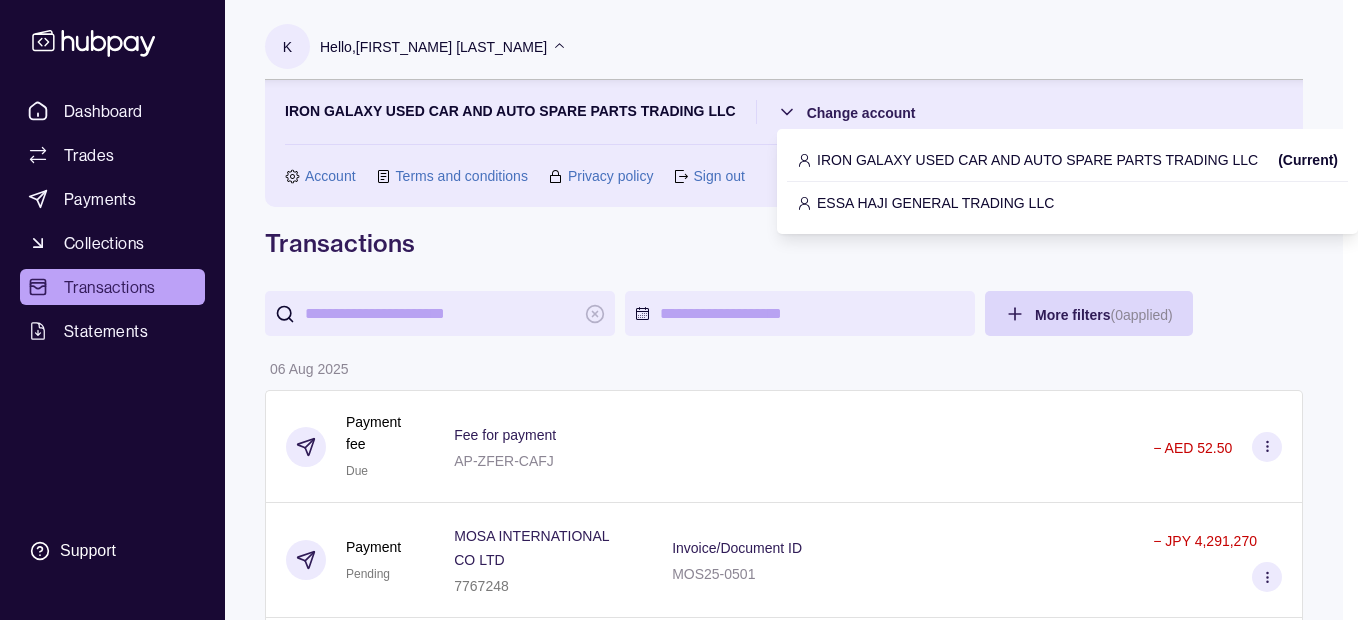 click on "ESSA HAJI GENERAL TRADING LLC" at bounding box center (935, 203) 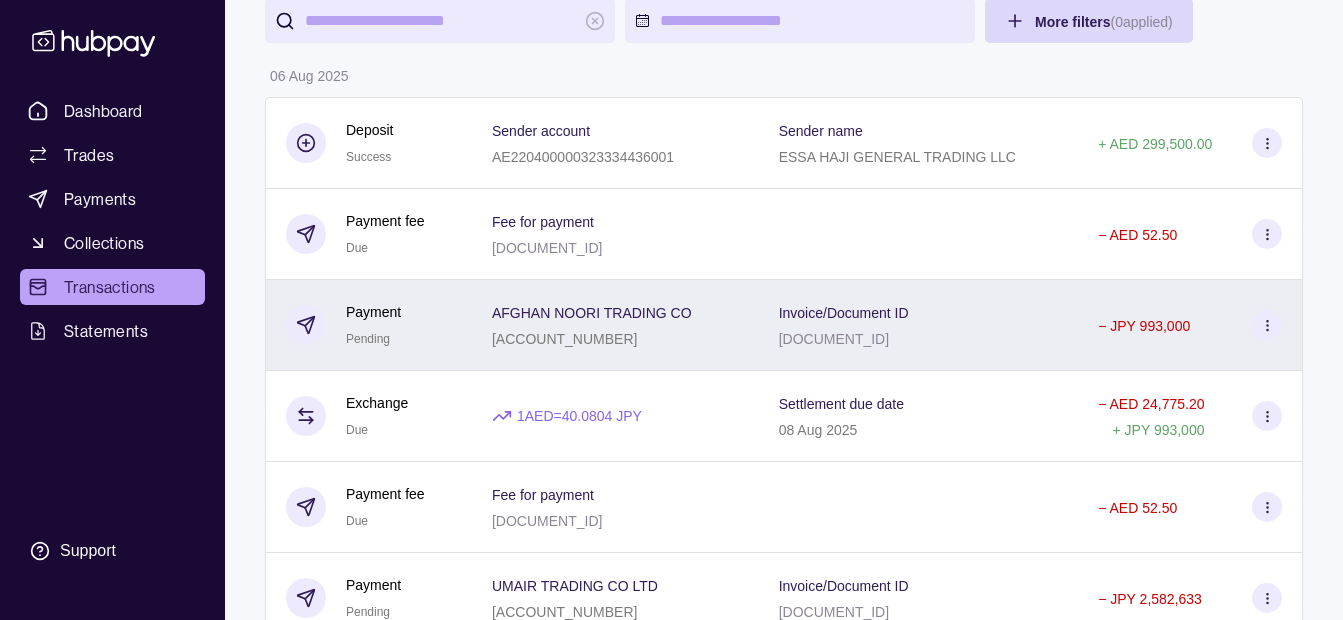 scroll, scrollTop: 200, scrollLeft: 0, axis: vertical 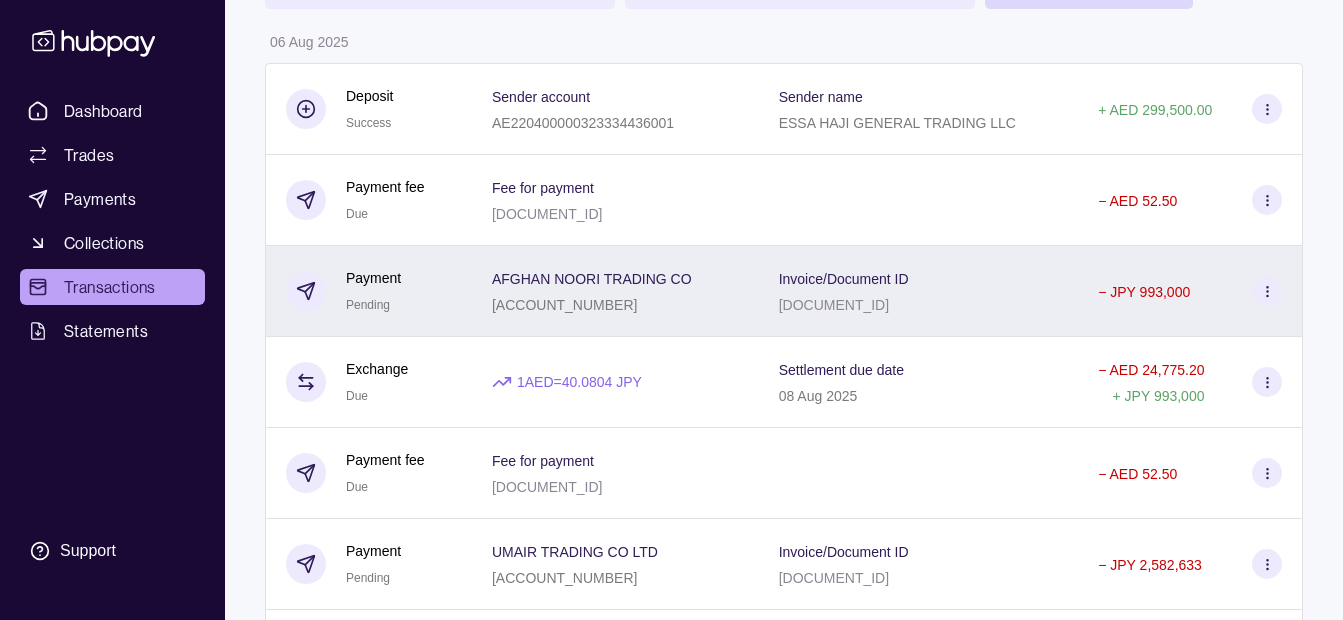 click on "[COMPANY_NAME]" at bounding box center [592, 279] 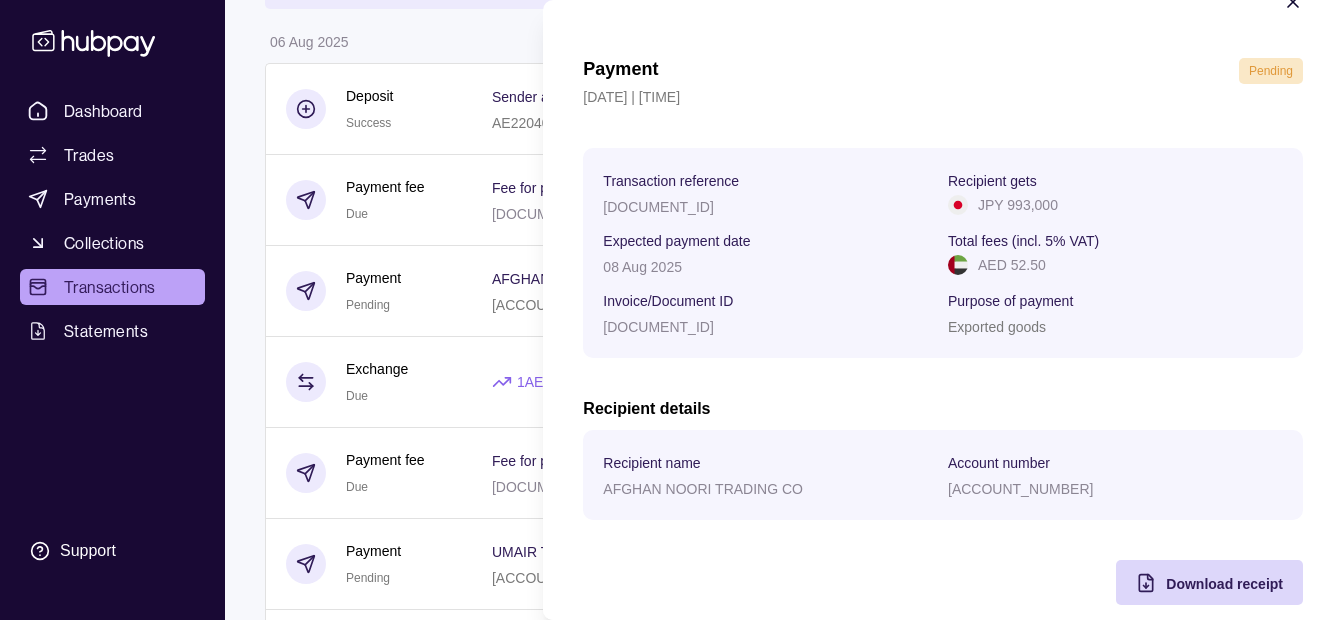 scroll, scrollTop: 73, scrollLeft: 0, axis: vertical 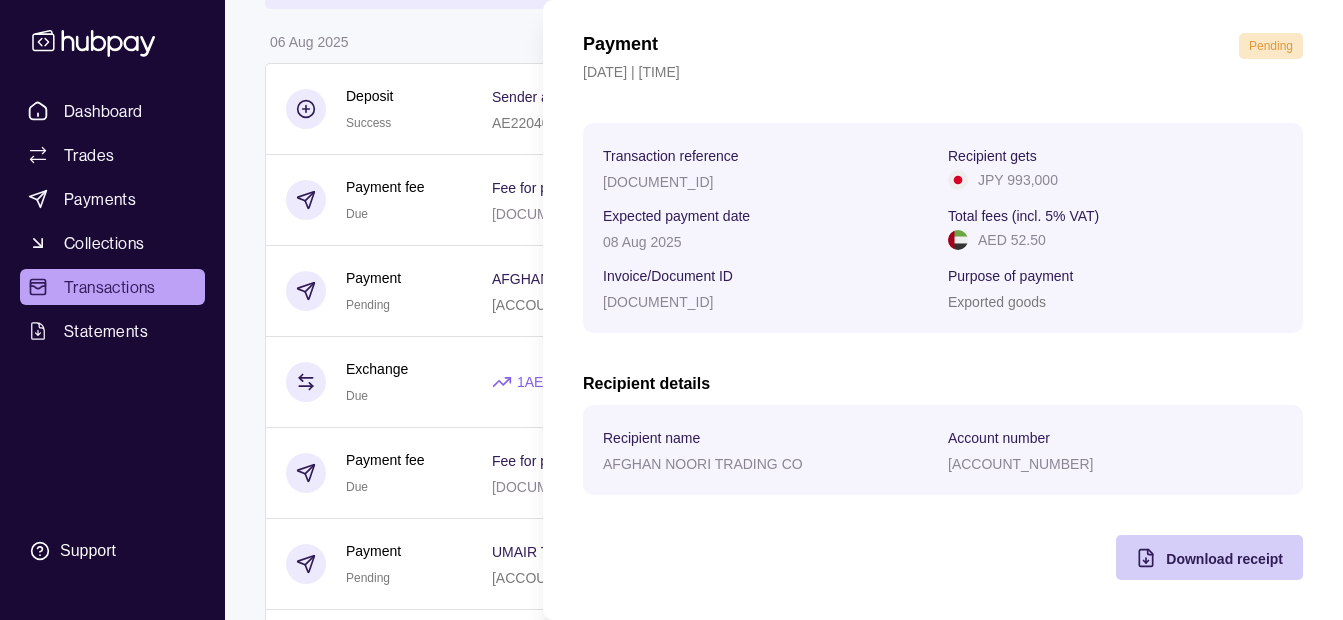 click on "Download receipt" at bounding box center (1224, 559) 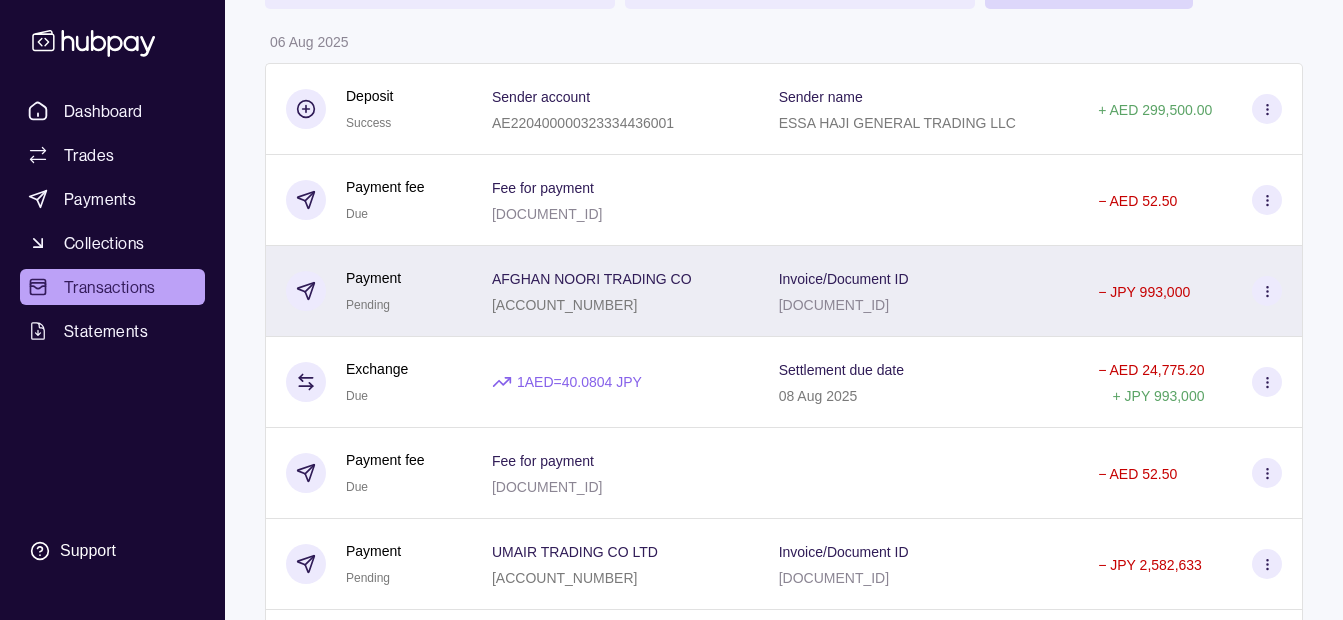 click on "Dashboard Trades Payments Collections Transactions Statements Support K Hello,  Khalid Khan Rahmat Gul  ESSA HAJI GENERAL TRADING LLC Change account Account Terms and conditions Privacy policy Sign out Transactions More filters  ( 0  applied) Details Amount 06 Aug 2025 Deposit Success Sender account AE220400000323334436001 Sender name ESSA HAJI GENERAL TRADING LLC +   AED 299,500.00 Payment fee Due Fee for payment AP-ZF36-FEIC −   AED 52.50 Payment Pending AFGHAN NOORI TRADING CO 7211181 Invoice/Document ID PL9523 24 −   JPY 993,000 Exchange Due 1  AED  =  40.0804   JPY Settlement due date 08 Aug 2025 −   AED 24,775.20 +   JPY 993,000 Payment fee Due Fee for payment AP-CQ7O-YT2D −   AED 52.50 Payment Pending UMAIR TRADING CO LTD 7583633 Invoice/Document ID UT16 −   JPY 2,582,633 Exchange Due 1  AED  =  40.0884   JPY Settlement due date 08 Aug 2025 −   AED 64,423.45 +   JPY 2,582,633 Payment fee Due Fee for payment AP-S9C3-HWSQ −   AED 52.50 Payment Pending ROYAL TRADING CO LTD 4065187 RT 060825" at bounding box center (671, 884) 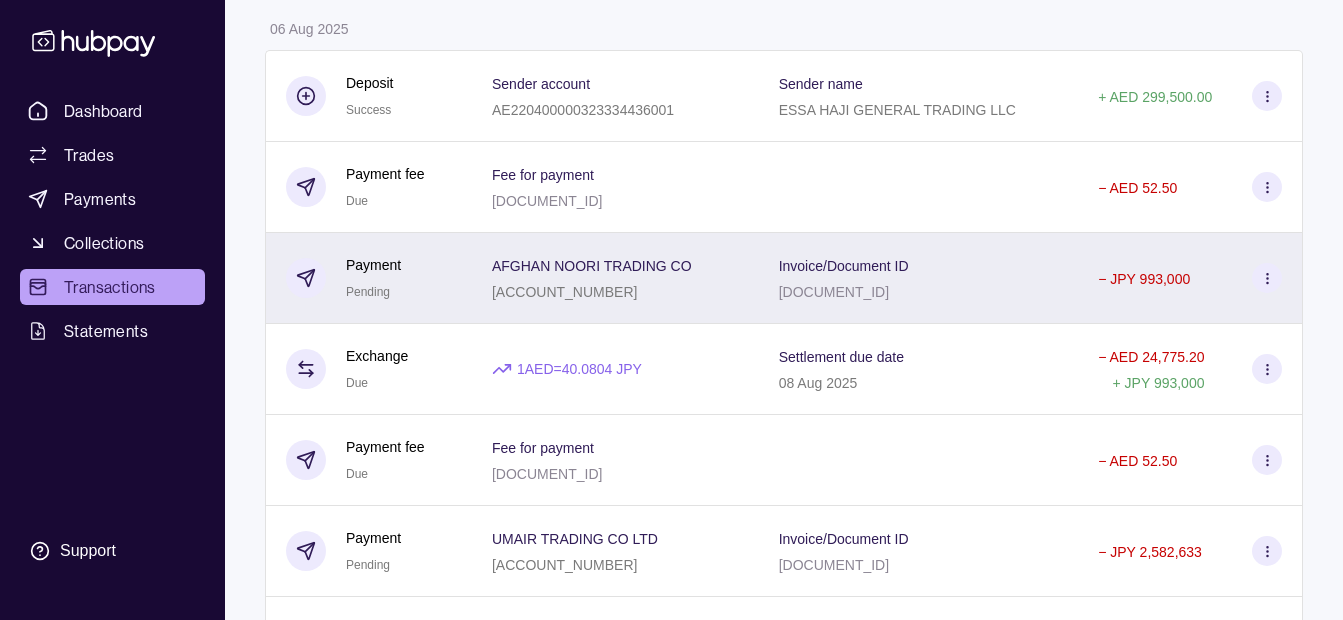scroll, scrollTop: 400, scrollLeft: 0, axis: vertical 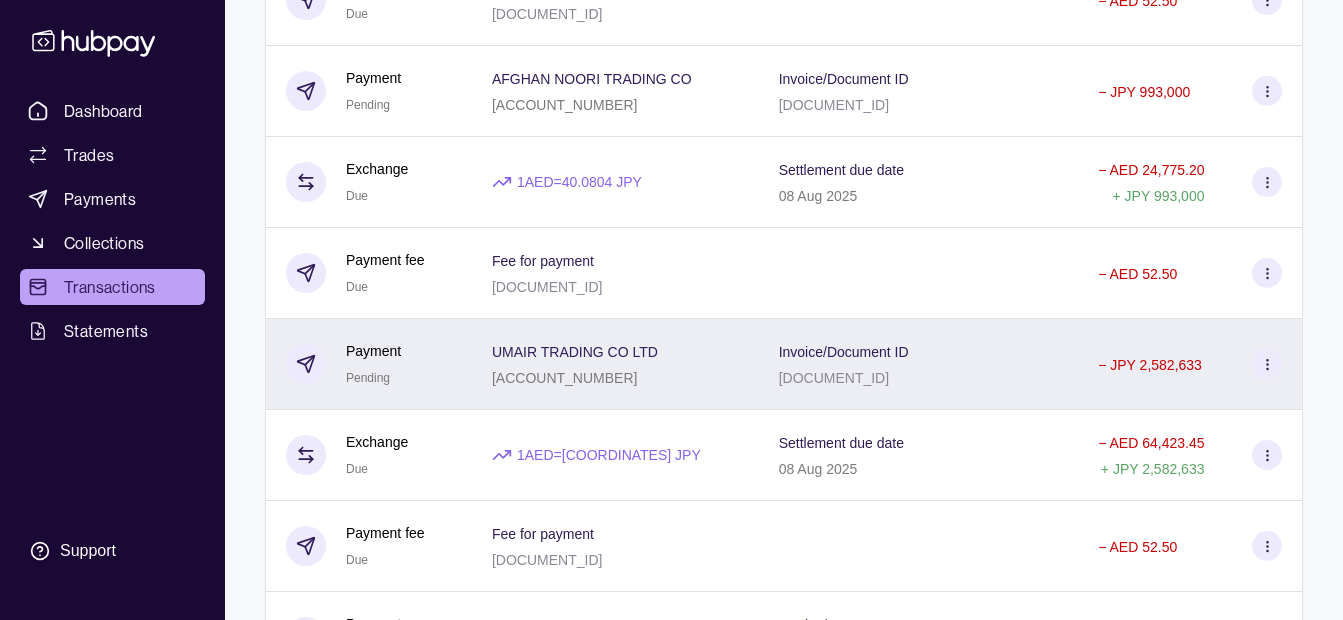click on "[COMPANY_NAME]" at bounding box center [575, 352] 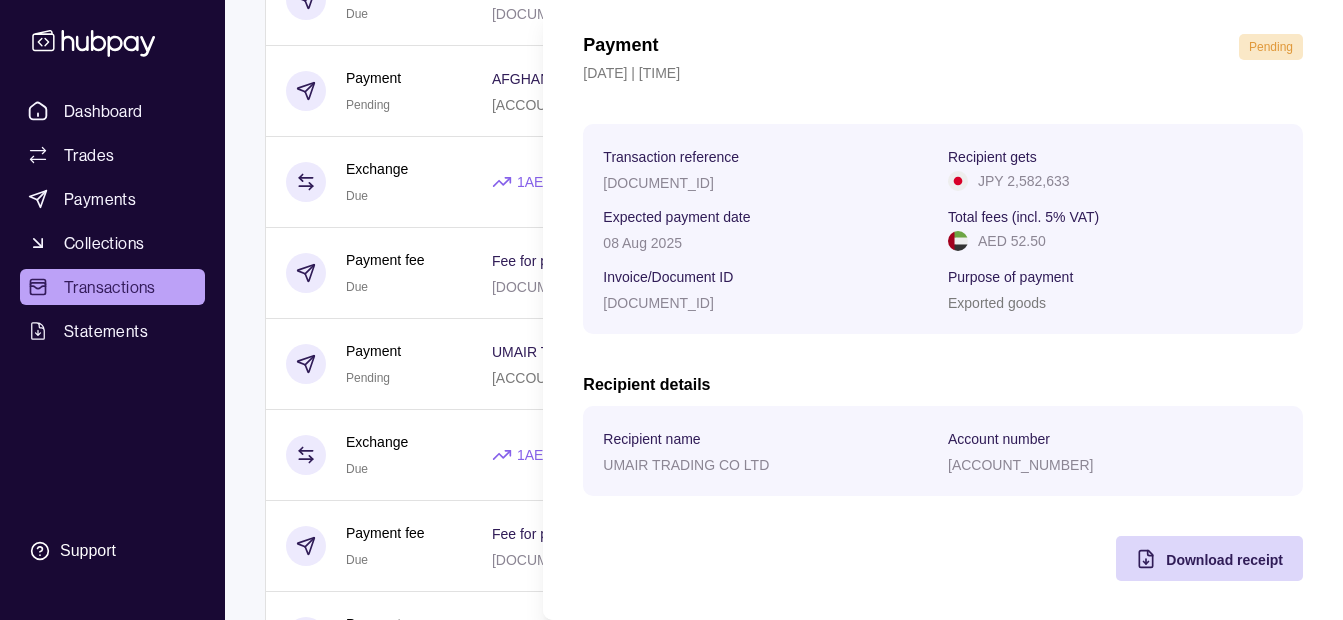 scroll, scrollTop: 73, scrollLeft: 0, axis: vertical 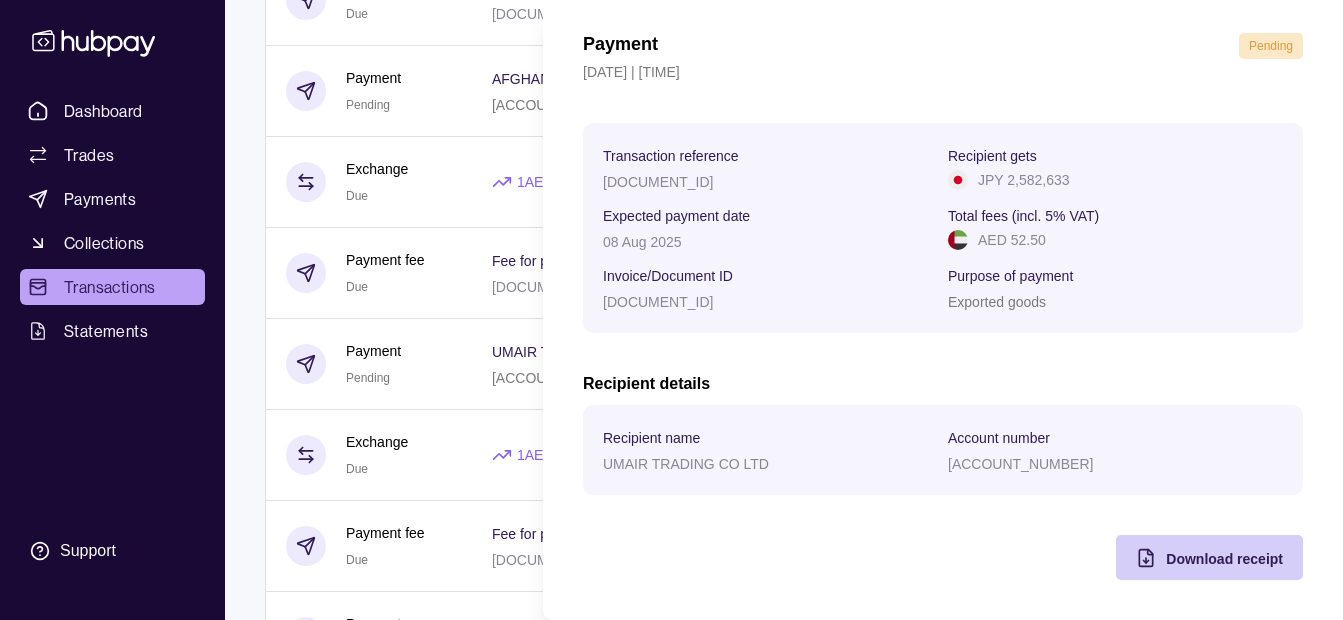 click on "Download receipt" at bounding box center (1224, 558) 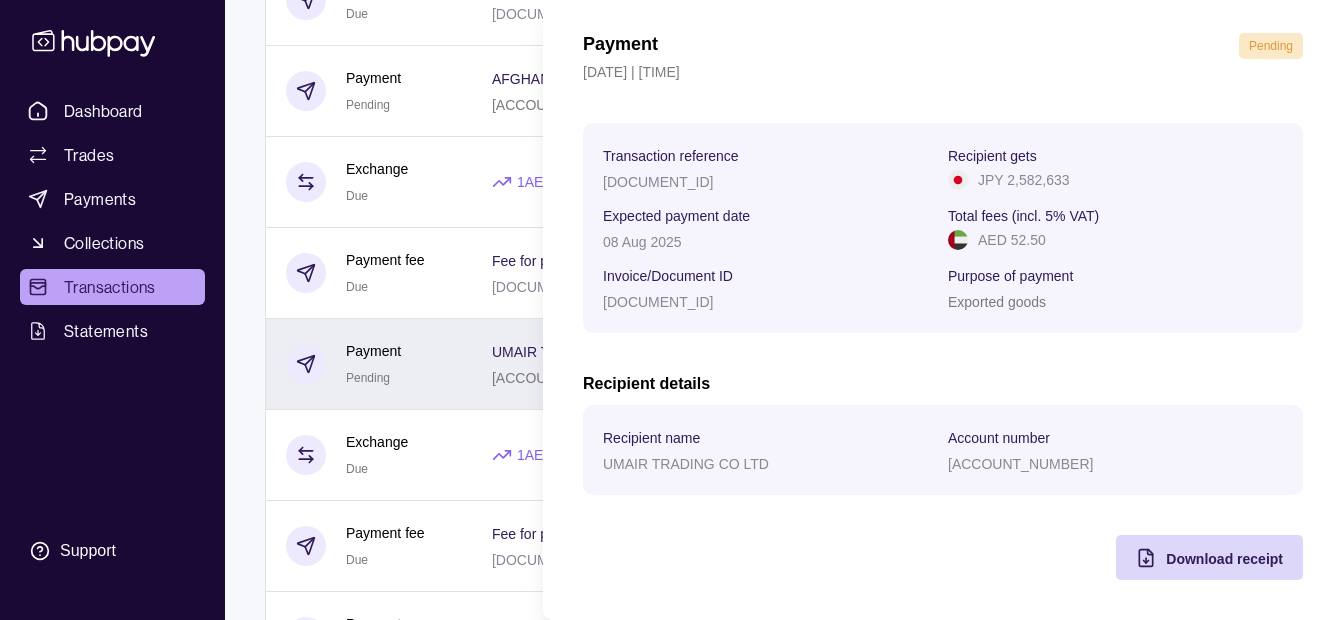 click on "Dashboard Trades Payments Collections Transactions Statements Support K Hello,  Khalid Khan Rahmat Gul  ESSA HAJI GENERAL TRADING LLC Change account Account Terms and conditions Privacy policy Sign out Transactions More filters  ( 0  applied) Details Amount 06 Aug 2025 Deposit Success Sender account AE220400000323334436001 Sender name ESSA HAJI GENERAL TRADING LLC +   AED 299,500.00 Payment fee Due Fee for payment AP-ZF36-FEIC −   AED 52.50 Payment Pending AFGHAN NOORI TRADING CO 7211181 Invoice/Document ID PL9523 24 −   JPY 993,000 Exchange Due 1  AED  =  40.0804   JPY Settlement due date 08 Aug 2025 −   AED 24,775.20 +   JPY 993,000 Payment fee Due Fee for payment AP-CQ7O-YT2D −   AED 52.50 Payment Pending UMAIR TRADING CO LTD 7583633 Invoice/Document ID UT16 −   JPY 2,582,633 Exchange Due 1  AED  =  40.0884   JPY Settlement due date 08 Aug 2025 −   AED 64,423.45 +   JPY 2,582,633 Payment fee Due Fee for payment AP-S9C3-HWSQ −   AED 52.50 Payment Pending ROYAL TRADING CO LTD 4065187 RT 060825" at bounding box center [671, 684] 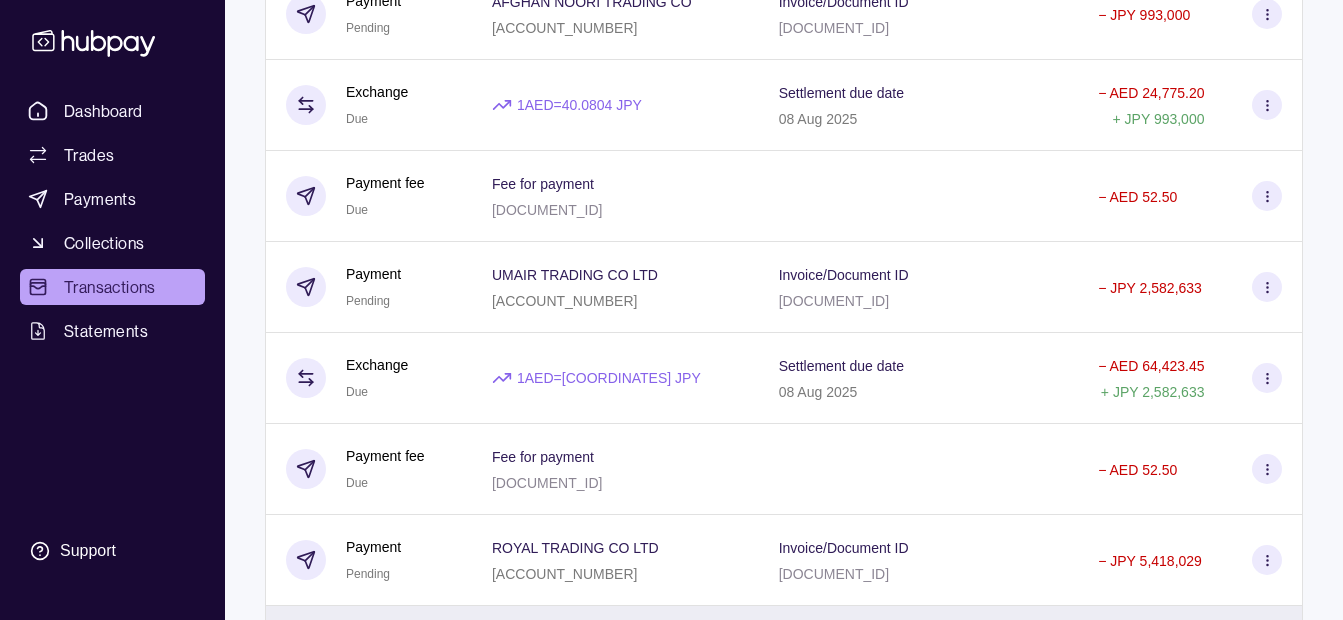 scroll, scrollTop: 800, scrollLeft: 0, axis: vertical 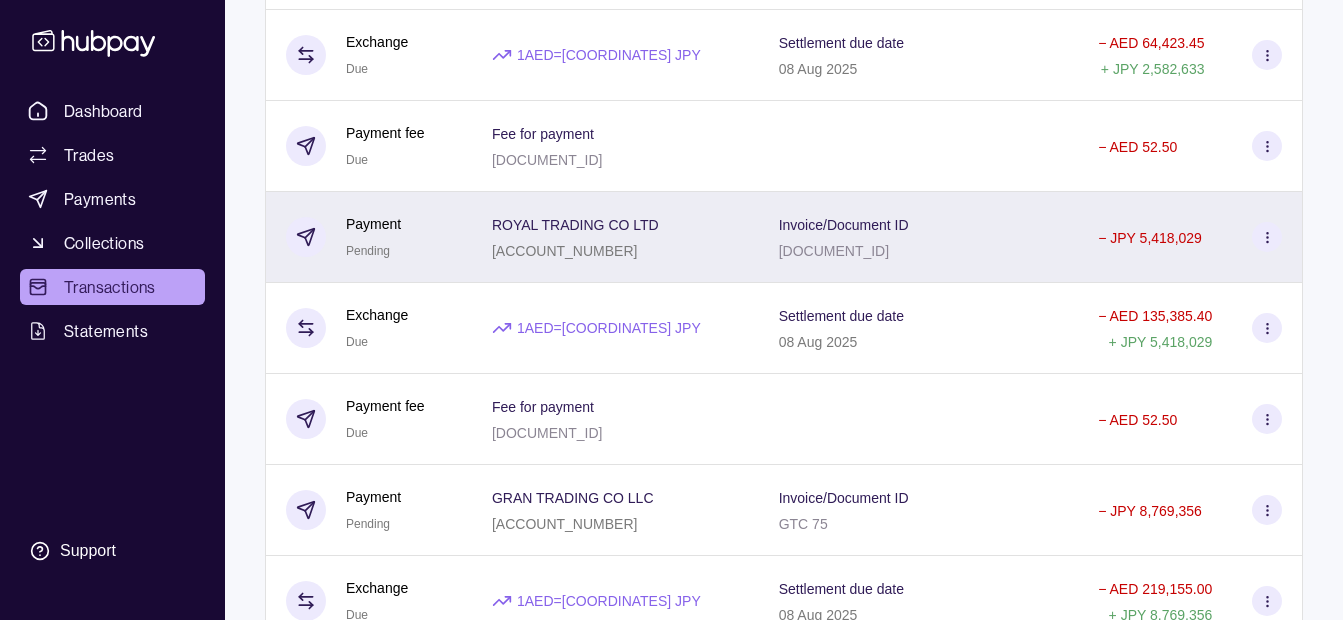 click on "[NAME] [DATE]" at bounding box center (844, 250) 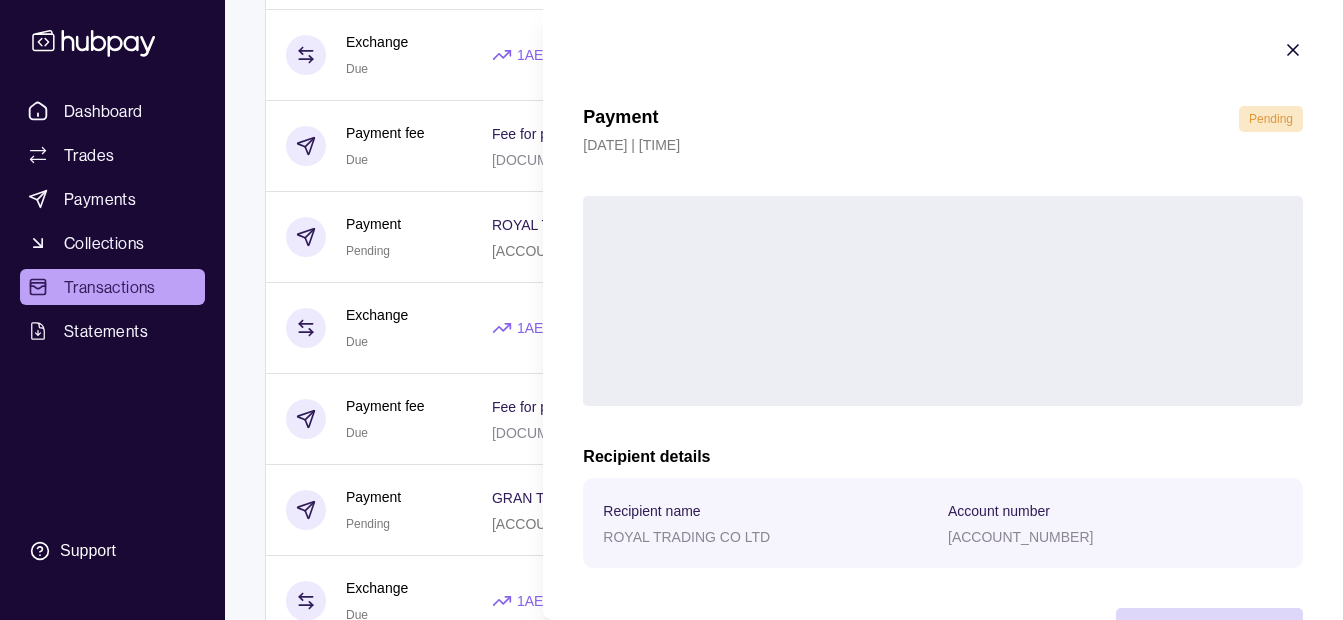 scroll, scrollTop: 73, scrollLeft: 0, axis: vertical 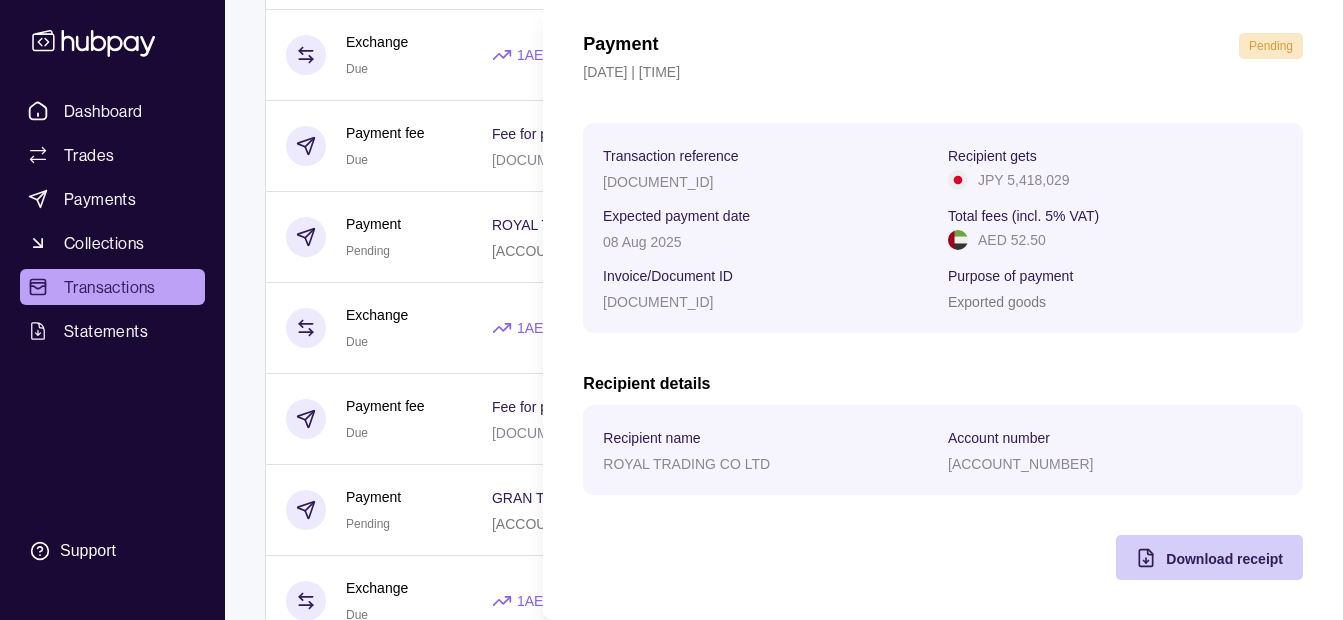 click on "Download receipt" at bounding box center [1224, 559] 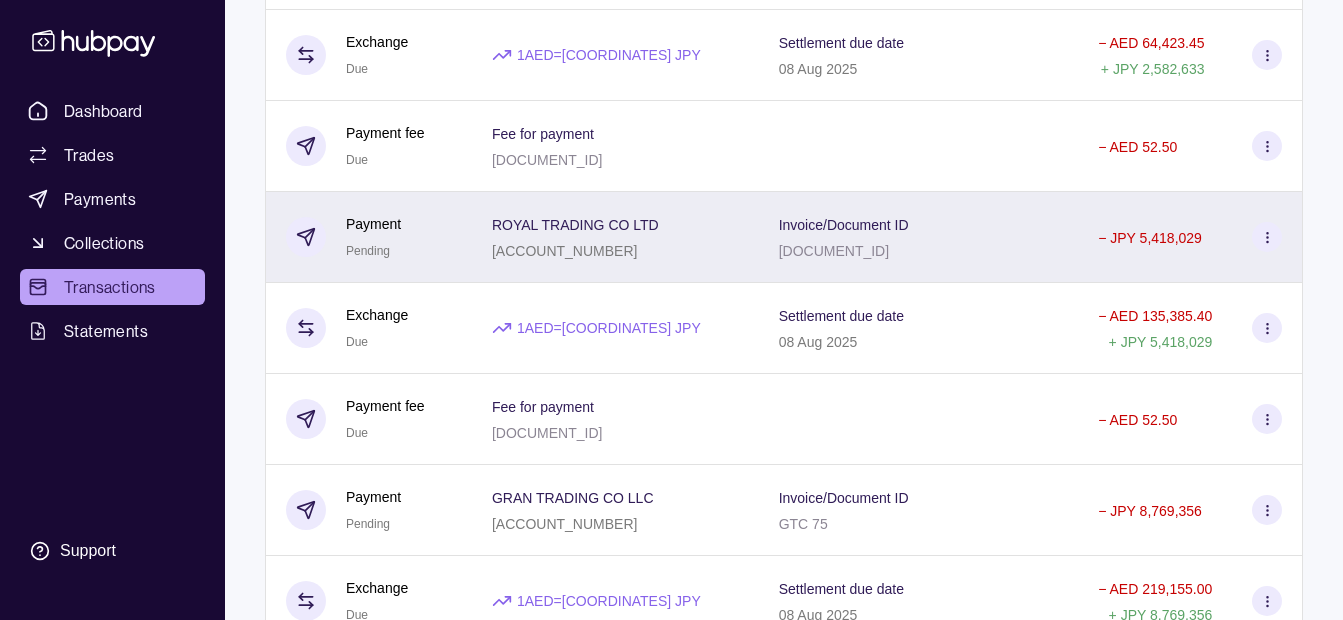 click on "Dashboard Trades Payments Collections Transactions Statements Support K Hello,  Khalid Khan Rahmat Gul  ESSA HAJI GENERAL TRADING LLC Change account Account Terms and conditions Privacy policy Sign out Transactions More filters  ( 0  applied) Details Amount 06 Aug 2025 Deposit Success Sender account AE220400000323334436001 Sender name ESSA HAJI GENERAL TRADING LLC +   AED 299,500.00 Payment fee Due Fee for payment AP-ZF36-FEIC −   AED 52.50 Payment Pending AFGHAN NOORI TRADING CO 7211181 Invoice/Document ID PL9523 24 −   JPY 993,000 Exchange Due 1  AED  =  40.0804   JPY Settlement due date 08 Aug 2025 −   AED 24,775.20 +   JPY 993,000 Payment fee Due Fee for payment AP-CQ7O-YT2D −   AED 52.50 Payment Pending UMAIR TRADING CO LTD 7583633 Invoice/Document ID UT16 −   JPY 2,582,633 Exchange Due 1  AED  =  40.0884   JPY Settlement due date 08 Aug 2025 −   AED 64,423.45 +   JPY 2,582,633 Payment fee Due Fee for payment AP-S9C3-HWSQ −   AED 52.50 Payment Pending ROYAL TRADING CO LTD 4065187 RT 060825" at bounding box center [671, 284] 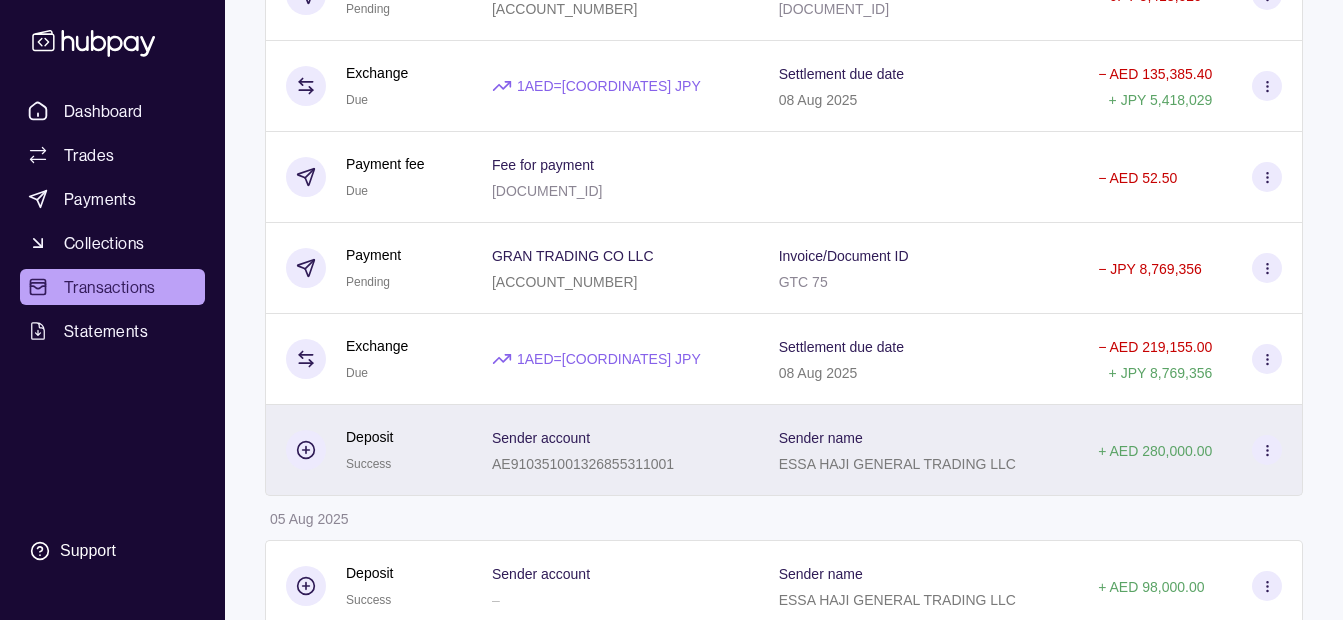 scroll, scrollTop: 1100, scrollLeft: 0, axis: vertical 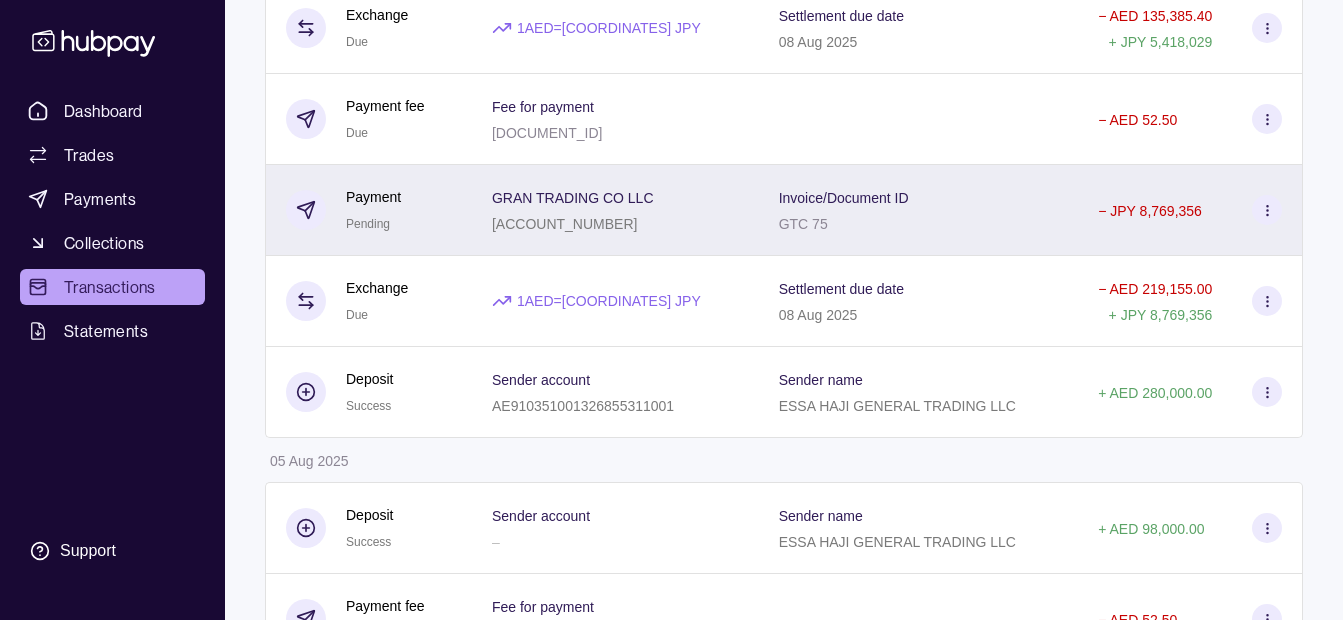 click on "[NUMBER]" at bounding box center (573, 223) 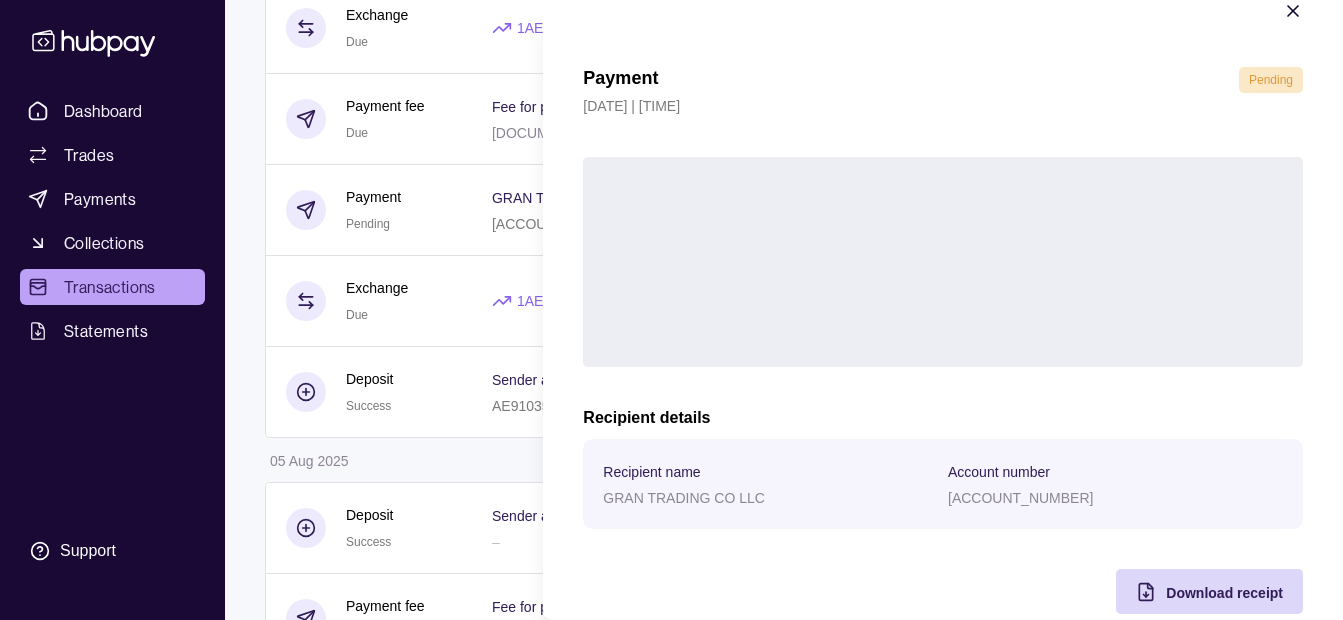 scroll, scrollTop: 73, scrollLeft: 0, axis: vertical 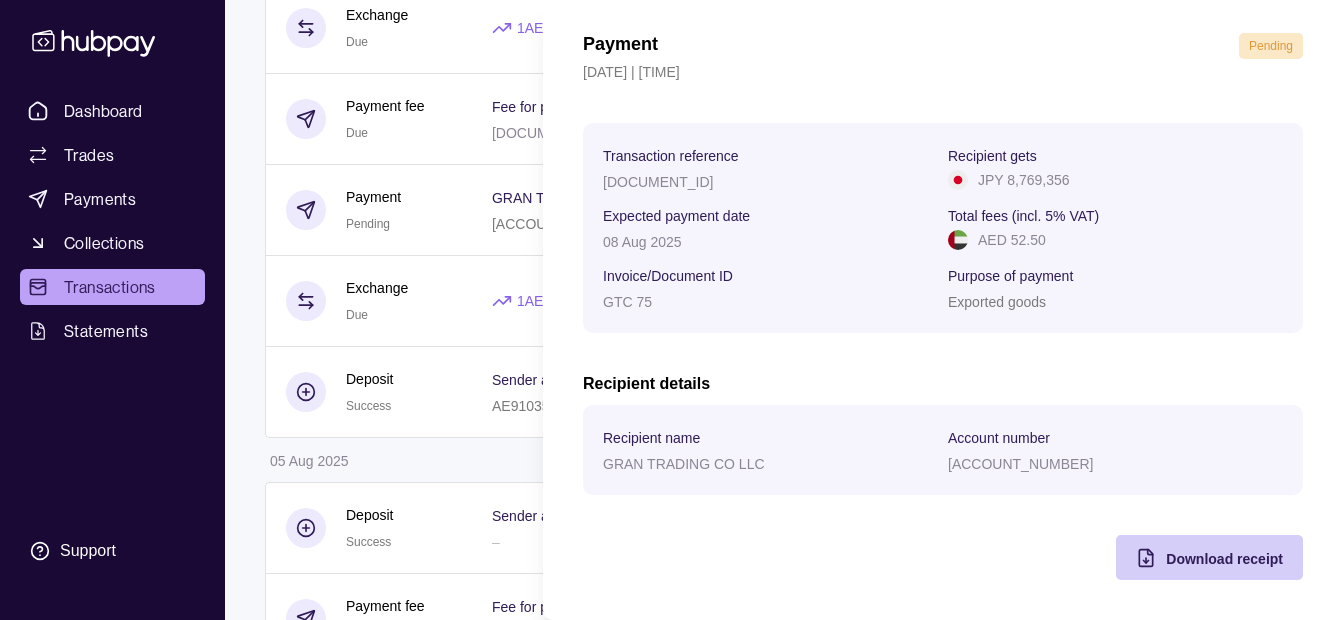click on "Download receipt" at bounding box center (1224, 558) 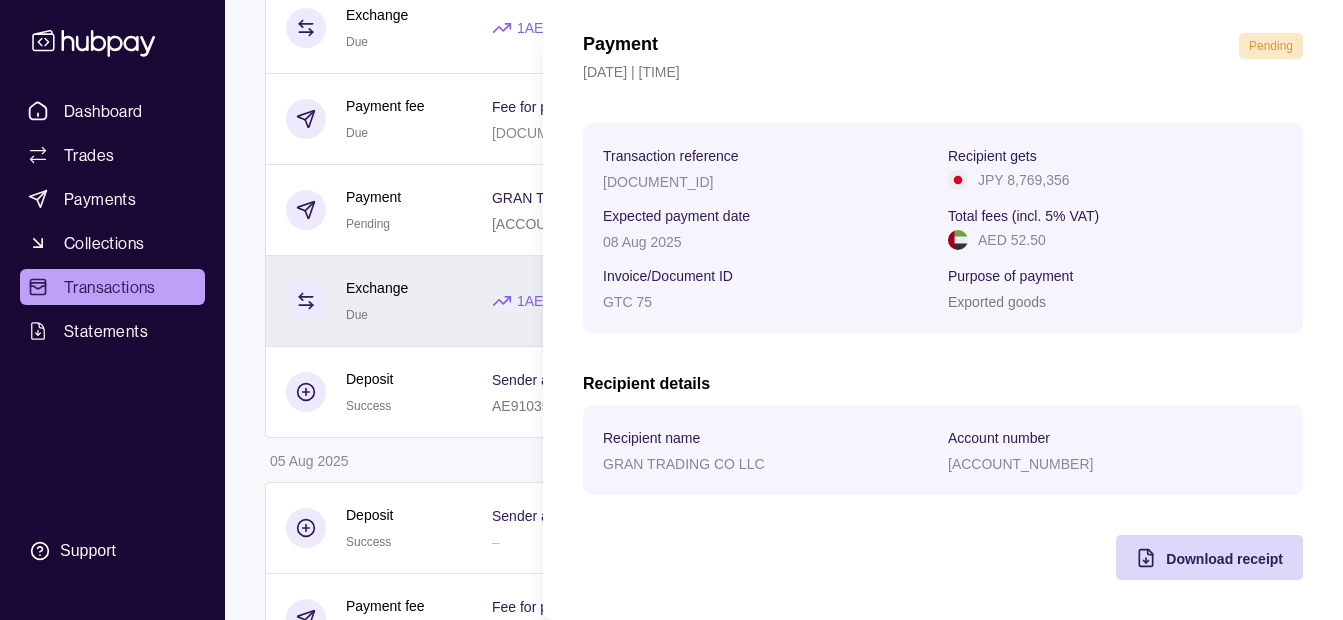 click on "Dashboard Trades Payments Collections Transactions Statements Support K Hello,  Khalid Khan Rahmat Gul  ESSA HAJI GENERAL TRADING LLC Change account Account Terms and conditions Privacy policy Sign out Transactions More filters  ( 0  applied) Details Amount 06 Aug 2025 Deposit Success Sender account AE220400000323334436001 Sender name ESSA HAJI GENERAL TRADING LLC +   AED 299,500.00 Payment fee Due Fee for payment AP-ZF36-FEIC −   AED 52.50 Payment Pending AFGHAN NOORI TRADING CO 7211181 Invoice/Document ID PL9523 24 −   JPY 993,000 Exchange Due 1  AED  =  40.0804   JPY Settlement due date 08 Aug 2025 −   AED 24,775.20 +   JPY 993,000 Payment fee Due Fee for payment AP-CQ7O-YT2D −   AED 52.50 Payment Pending UMAIR TRADING CO LTD 7583633 Invoice/Document ID UT16 −   JPY 2,582,633 Exchange Due 1  AED  =  40.0884   JPY Settlement due date 08 Aug 2025 −   AED 64,423.45 +   JPY 2,582,633 Payment fee Due Fee for payment AP-S9C3-HWSQ −   AED 52.50 Payment Pending ROYAL TRADING CO LTD 4065187 RT 060825" at bounding box center [671, -16] 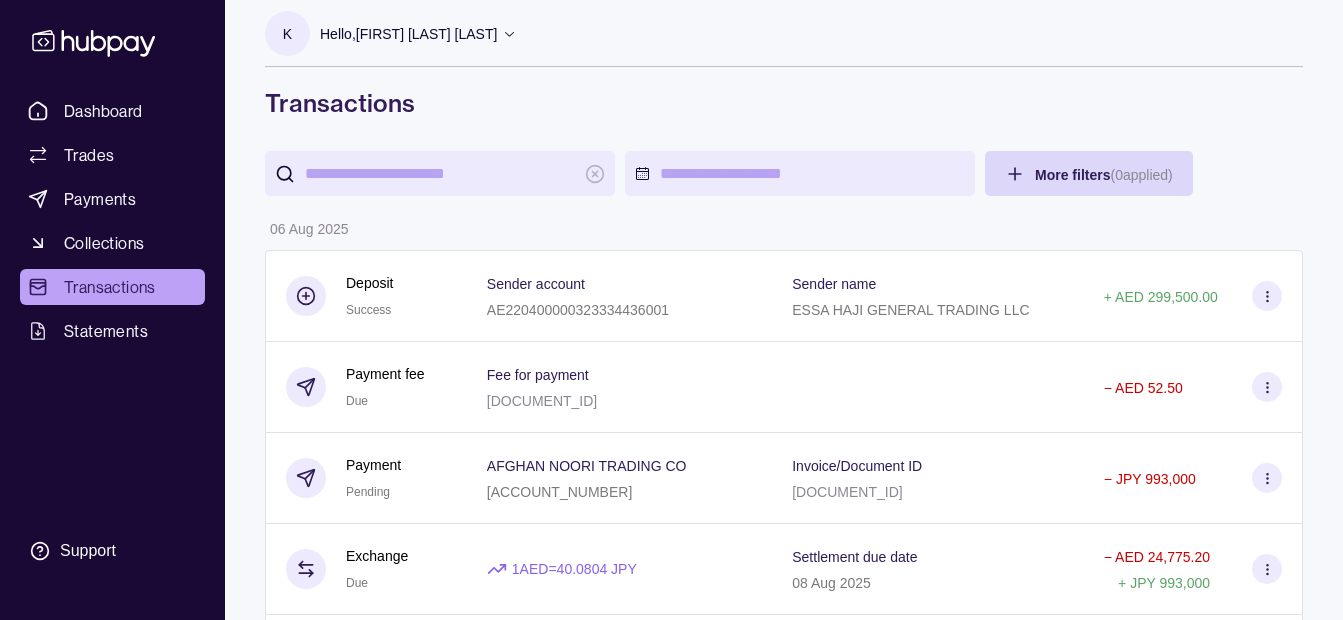 scroll, scrollTop: 0, scrollLeft: 0, axis: both 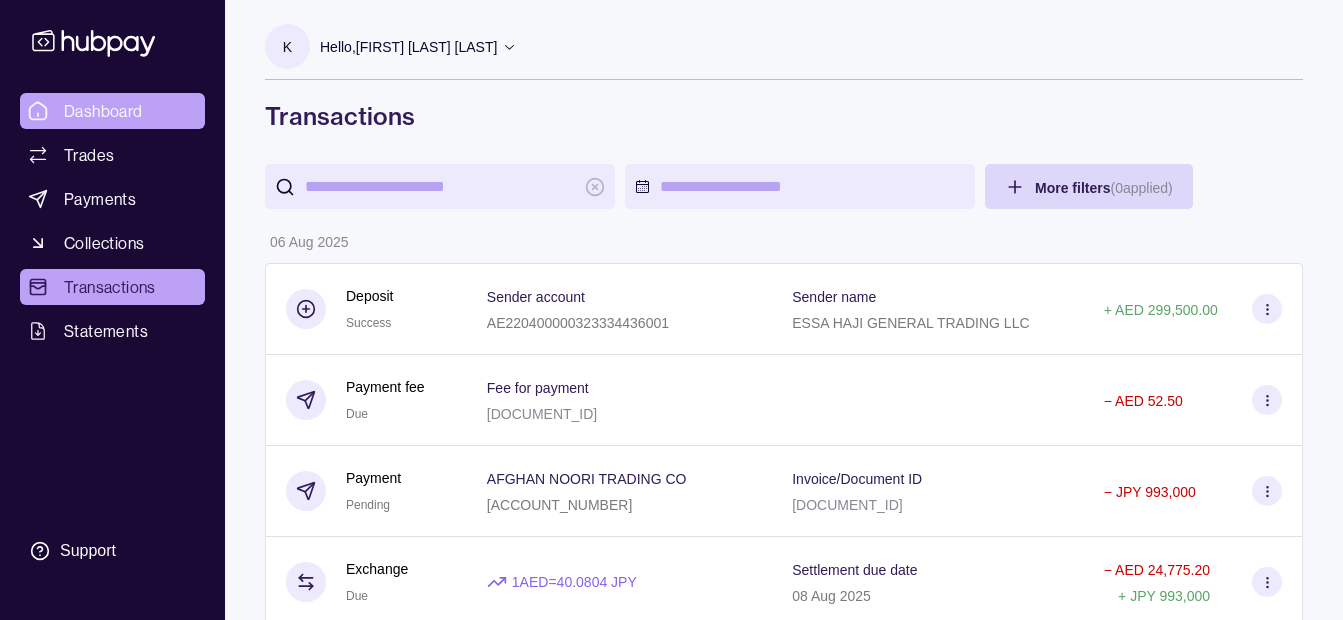 click on "Dashboard" at bounding box center (103, 111) 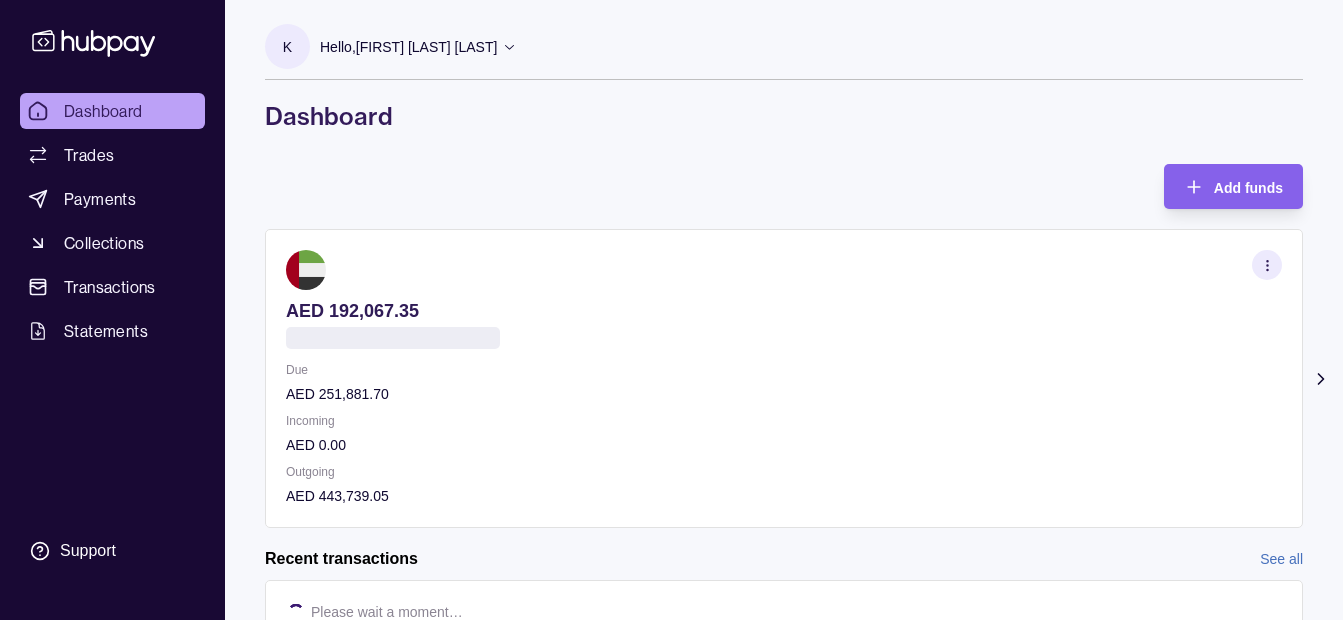 click on "Hello,  [FIRST_NAME] [LAST_NAME]" at bounding box center [408, 47] 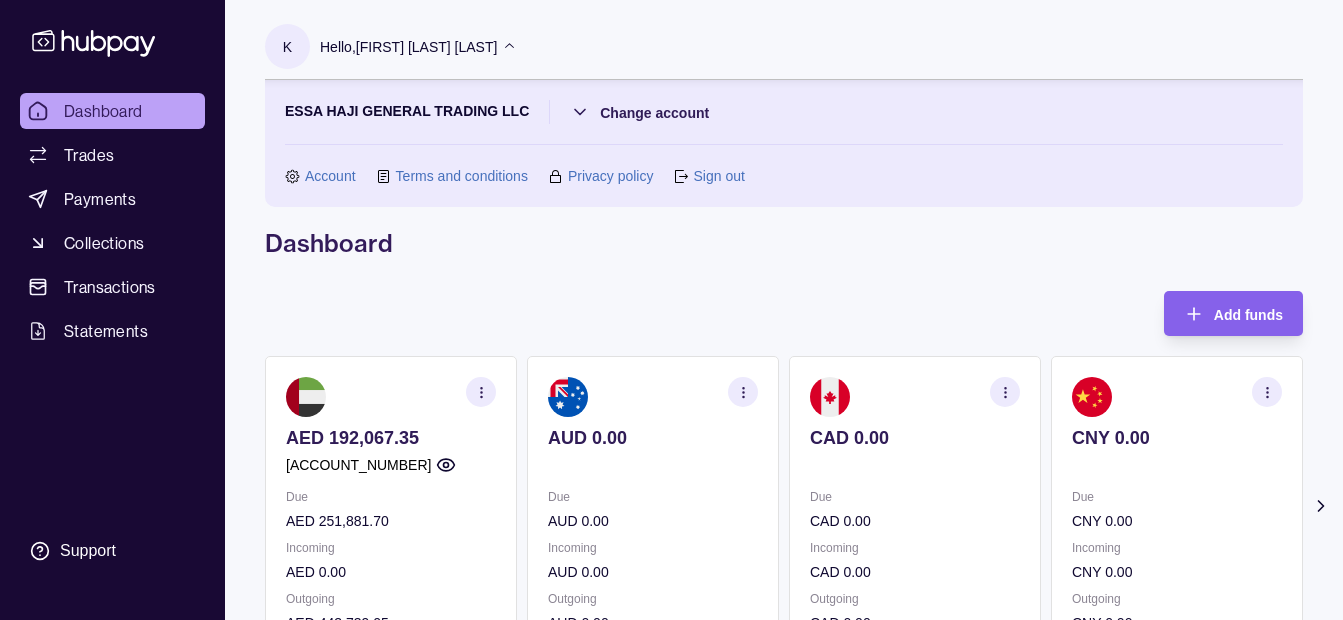 click on "Hello,  [FIRST_NAME] [LAST_NAME]" at bounding box center [408, 47] 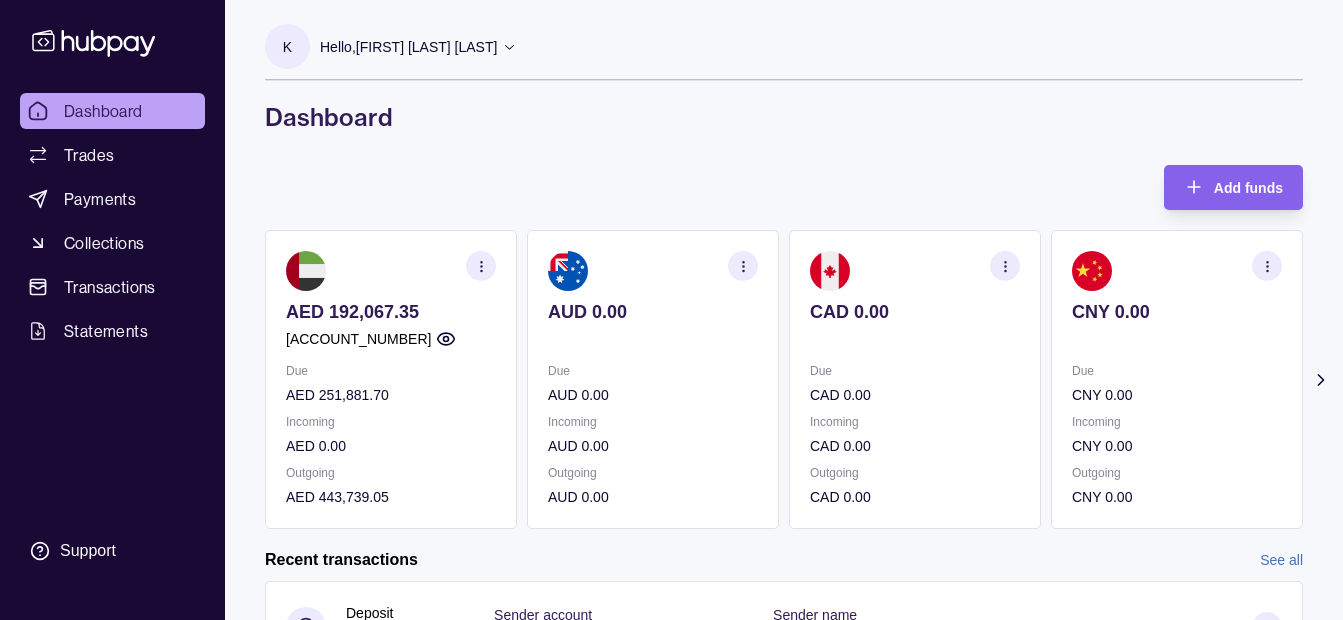 drag, startPoint x: 446, startPoint y: 41, endPoint x: 523, endPoint y: 57, distance: 78.64477 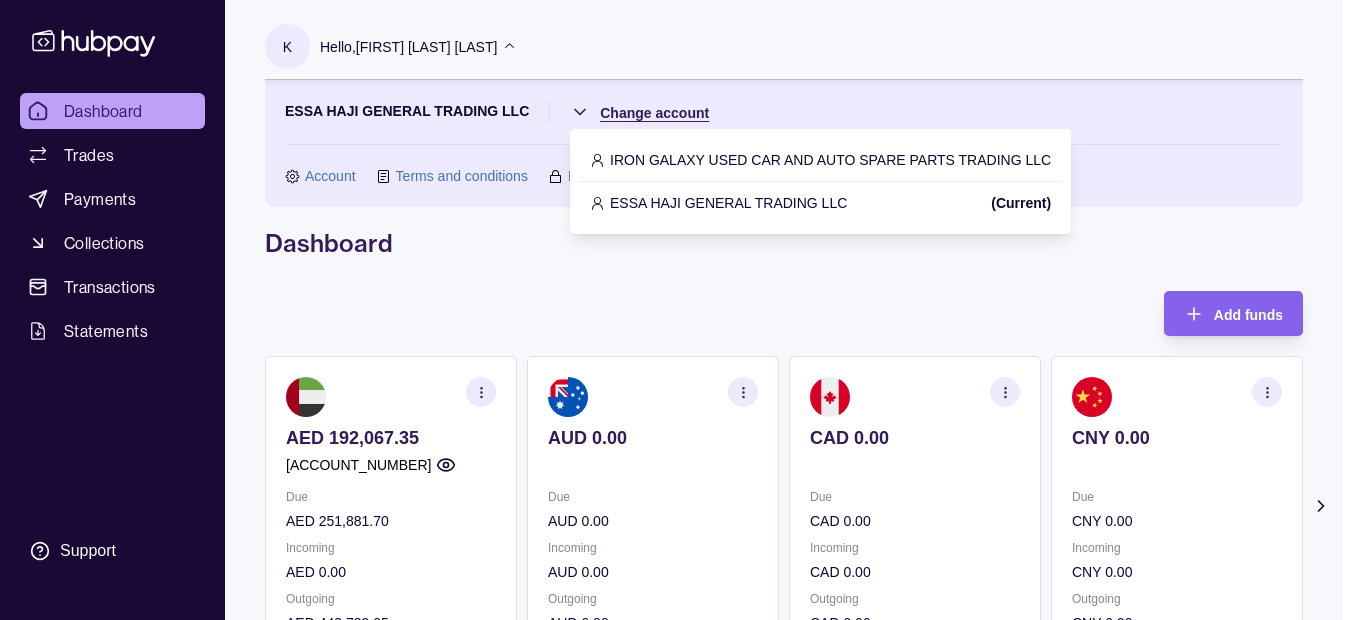 click on "Dashboard Trades Payments Collections Transactions Statements Support K Hello,  Khalid Khan Rahmat Gul  ESSA HAJI GENERAL TRADING LLC Change account Account Terms and conditions Privacy policy Sign out Dashboard Add funds AED 192,067.35 AE530960000536060001641 Due AED 251,881.70 Incoming AED 0.00 Outgoing AED 443,739.05 AUD 0.00                                                                                                               Due AUD 0.00 Incoming AUD 0.00 Outgoing AUD 0.00 CAD 0.00                                                                                                               Due CAD 0.00 Incoming CAD 0.00 Outgoing CAD 0.00 CNY 0.00                                                                                                               Due CNY 0.00 Incoming CNY 0.00 Outgoing CNY 0.00 GBP 0.00" at bounding box center [679, 613] 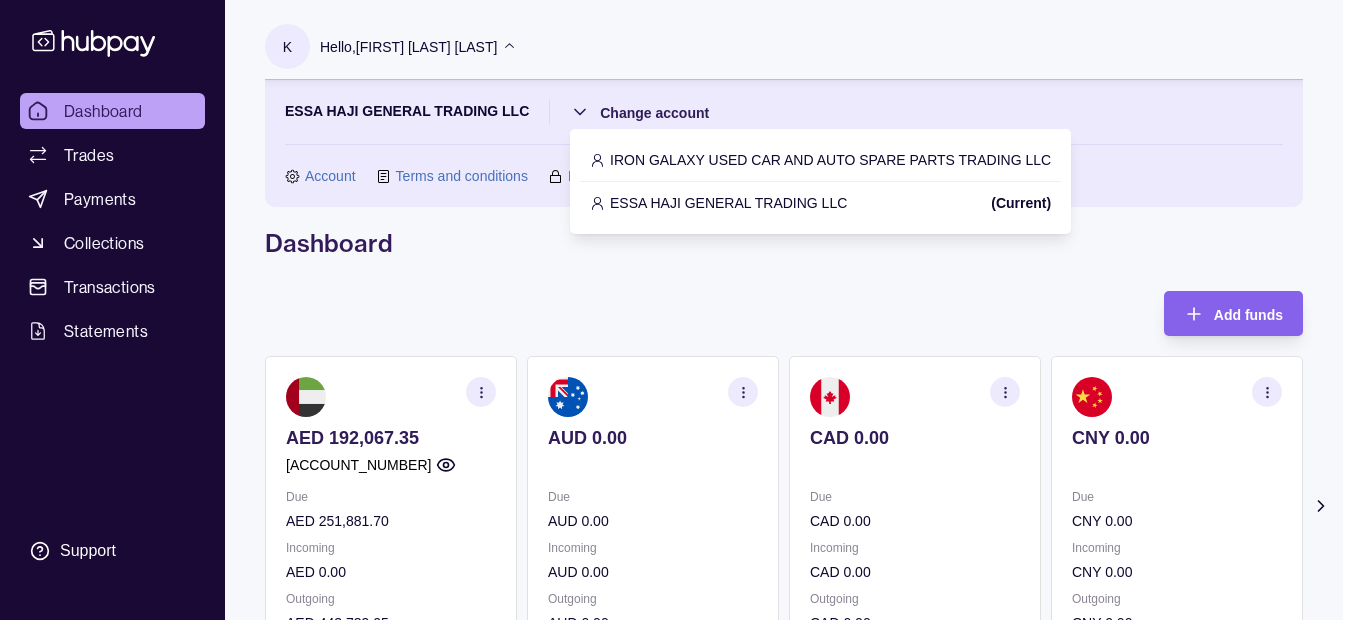 click on "IRON GALAXY USED CAR AND AUTO SPARE PARTS TRADING LLC" at bounding box center (830, 160) 